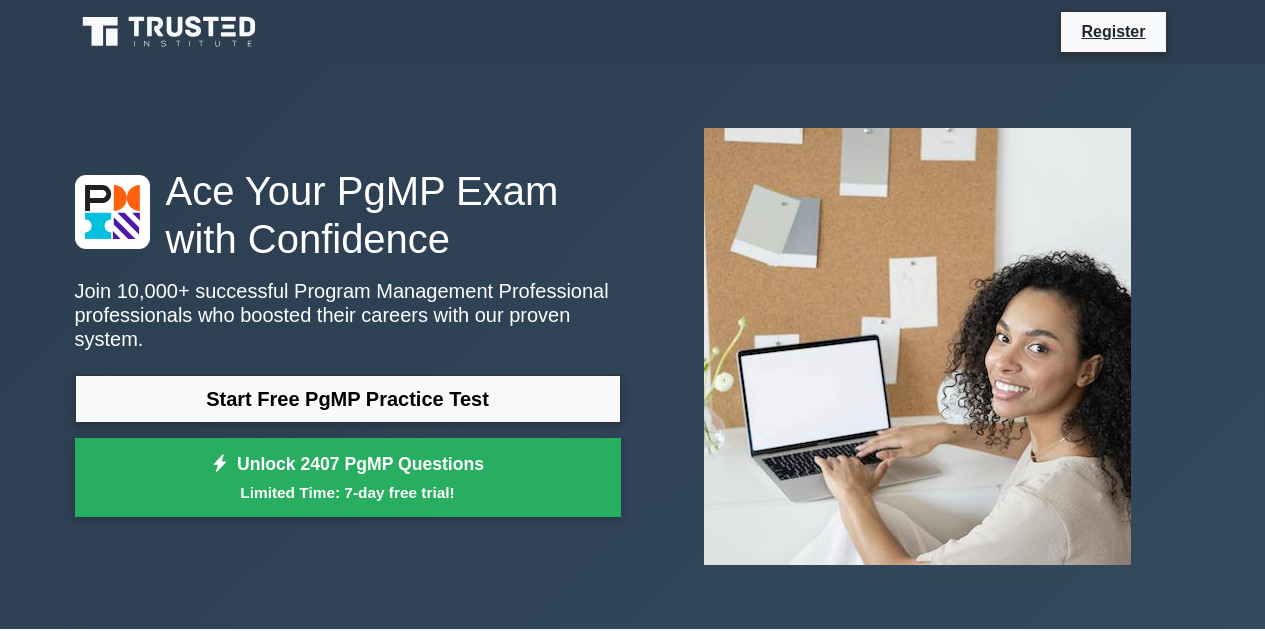 scroll, scrollTop: 0, scrollLeft: 0, axis: both 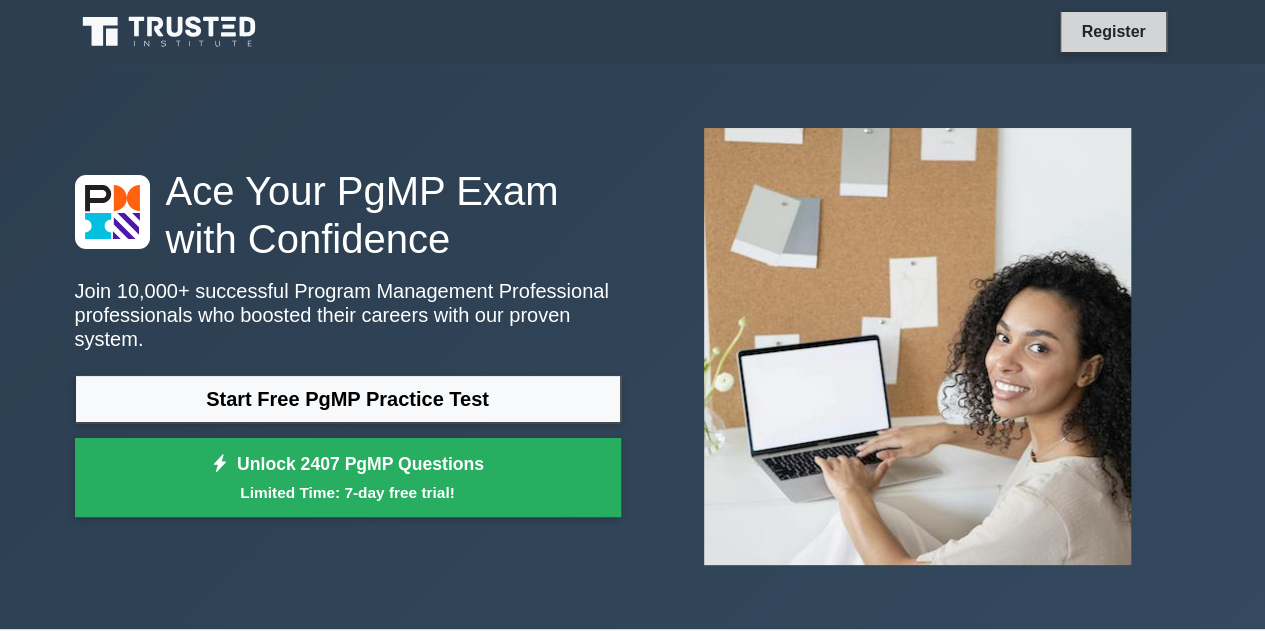 click on "Register" at bounding box center [1113, 31] 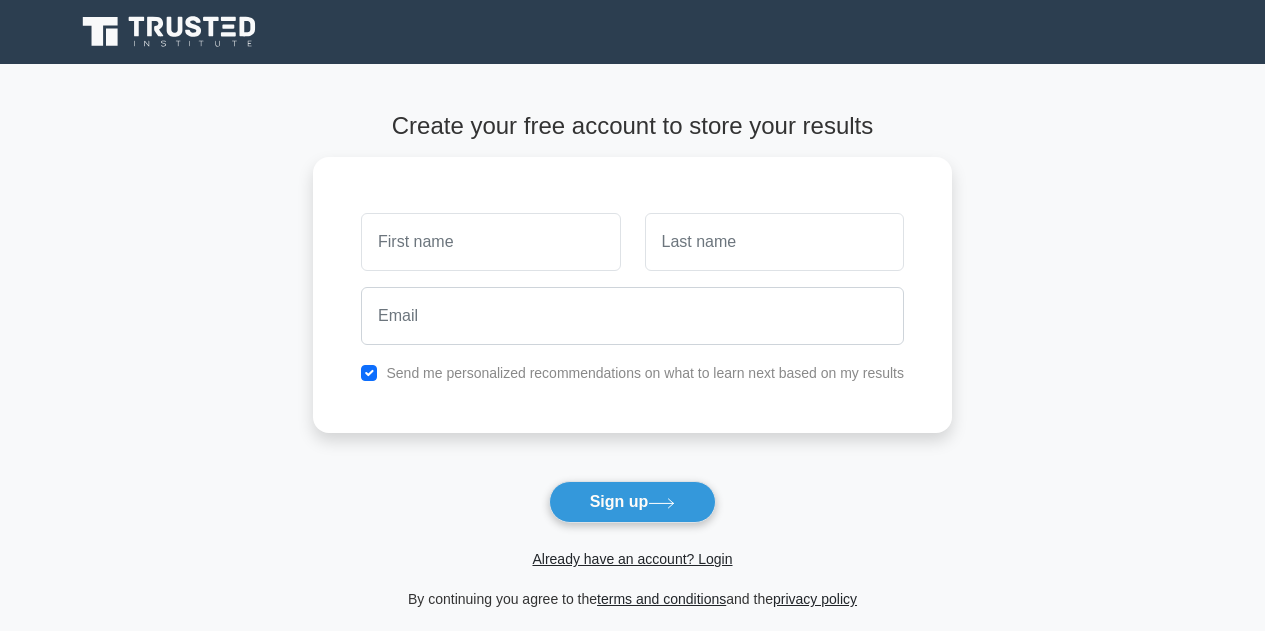scroll, scrollTop: 0, scrollLeft: 0, axis: both 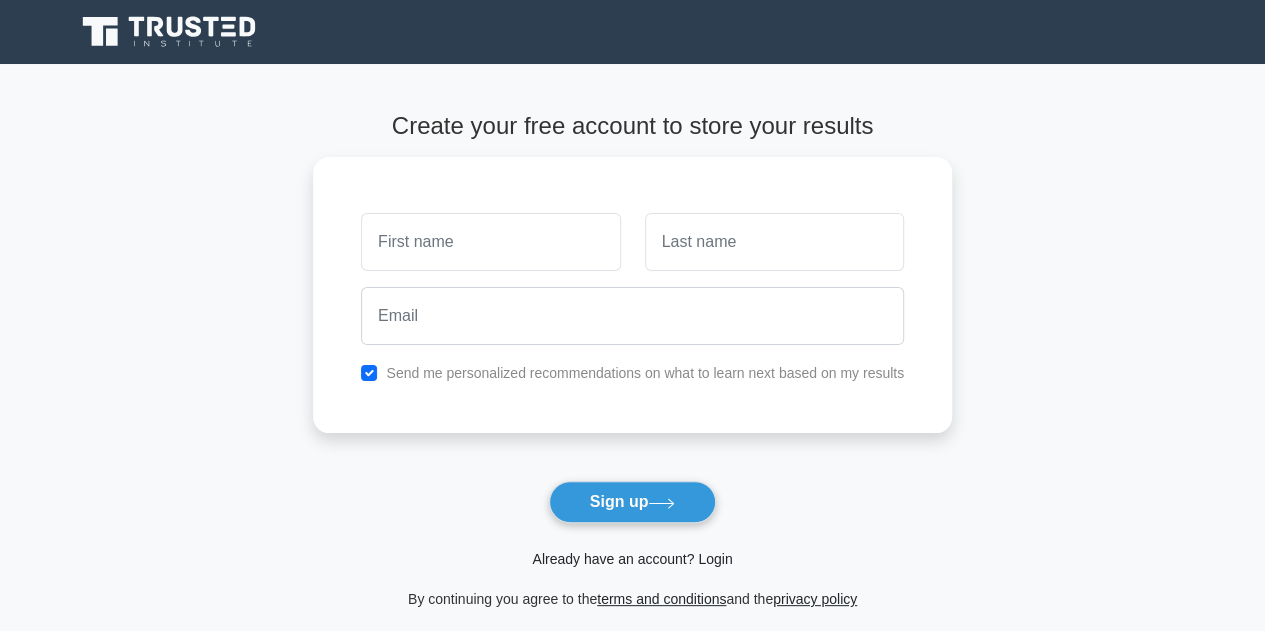 click on "Already have an account? Login" at bounding box center [632, 559] 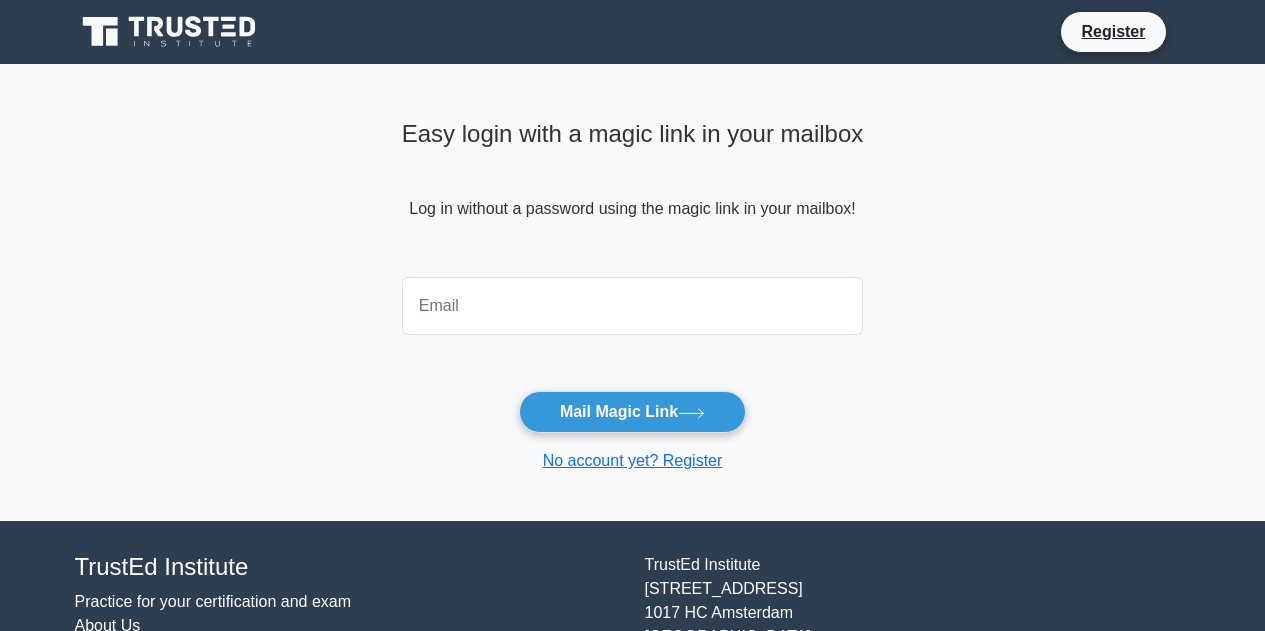 scroll, scrollTop: 0, scrollLeft: 0, axis: both 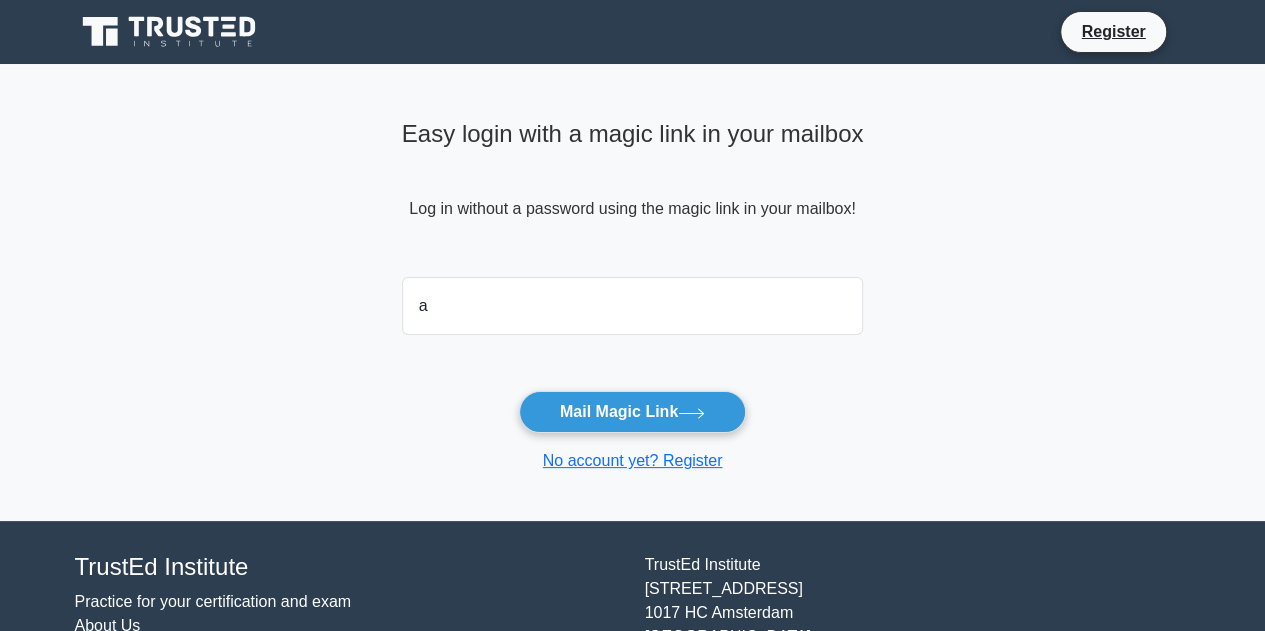 click on "a" at bounding box center [633, 306] 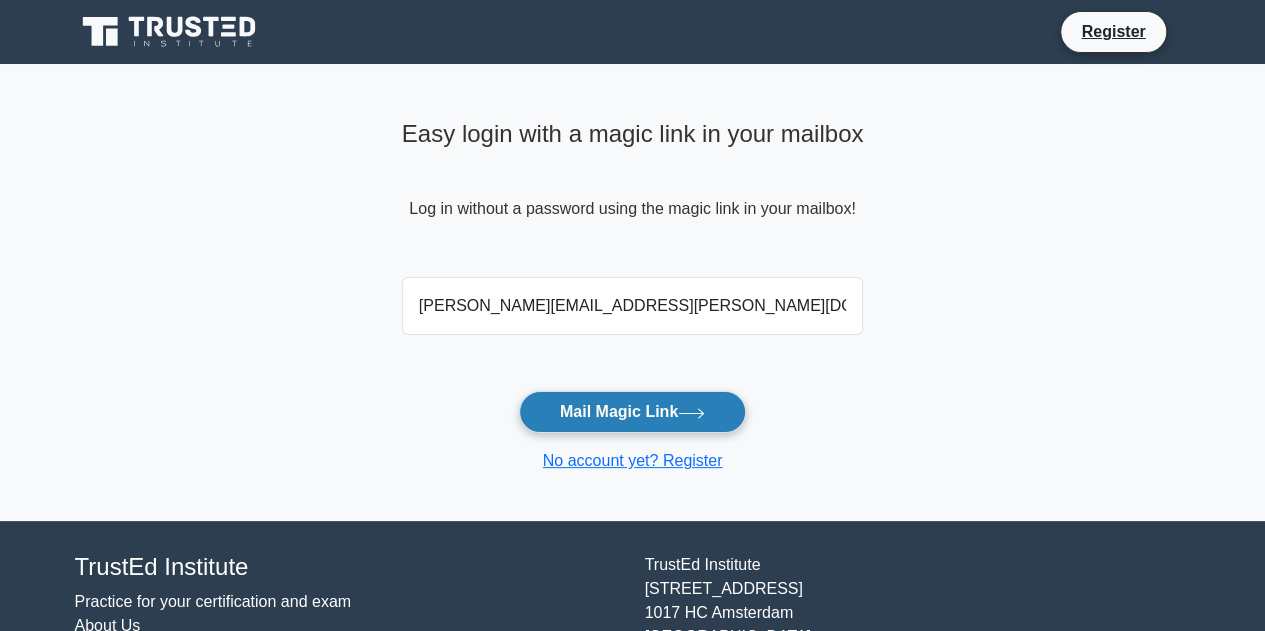click on "Mail Magic Link" at bounding box center [632, 412] 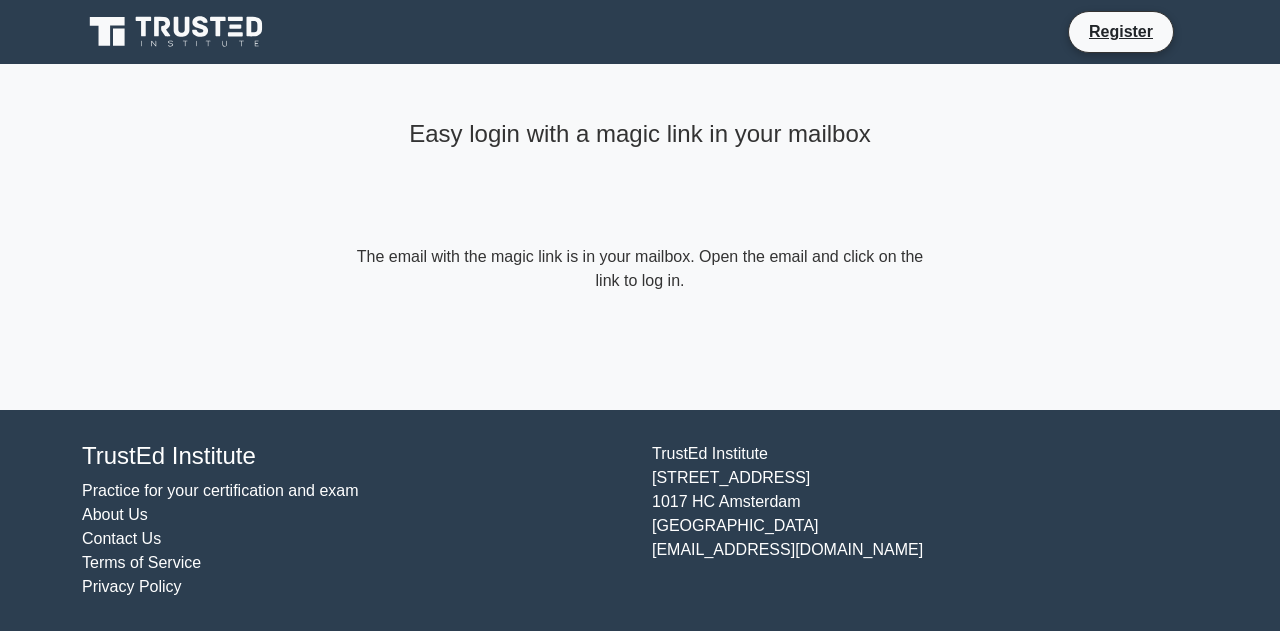 scroll, scrollTop: 0, scrollLeft: 0, axis: both 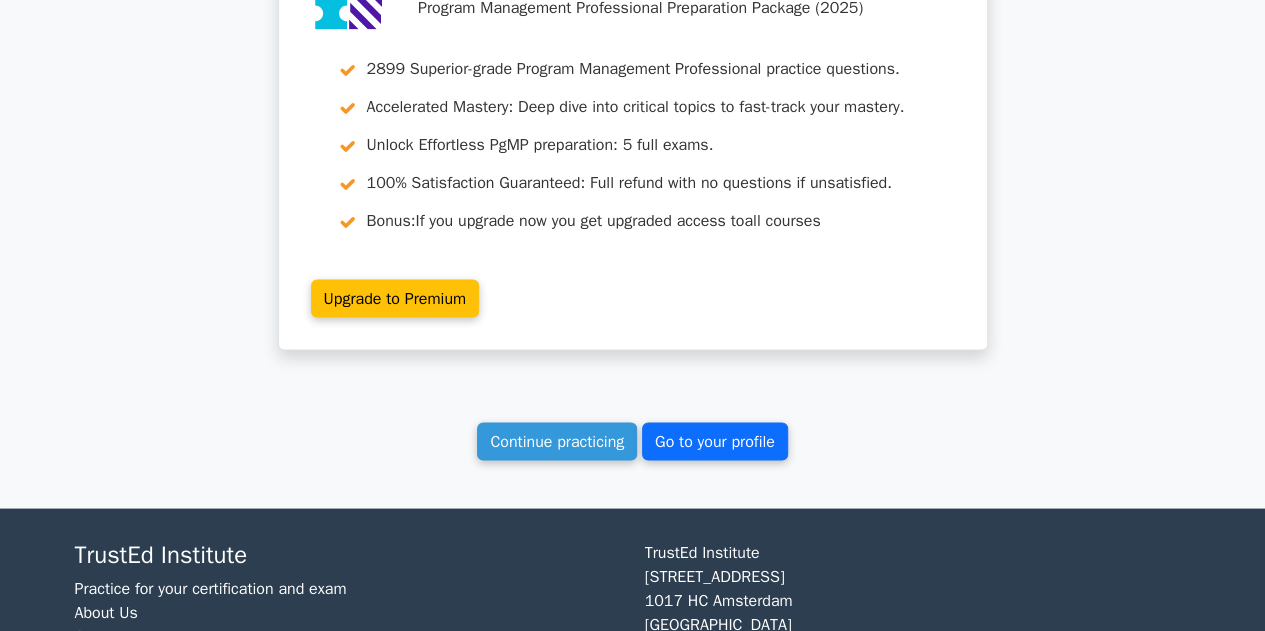 click on "Go to your profile" at bounding box center [715, 441] 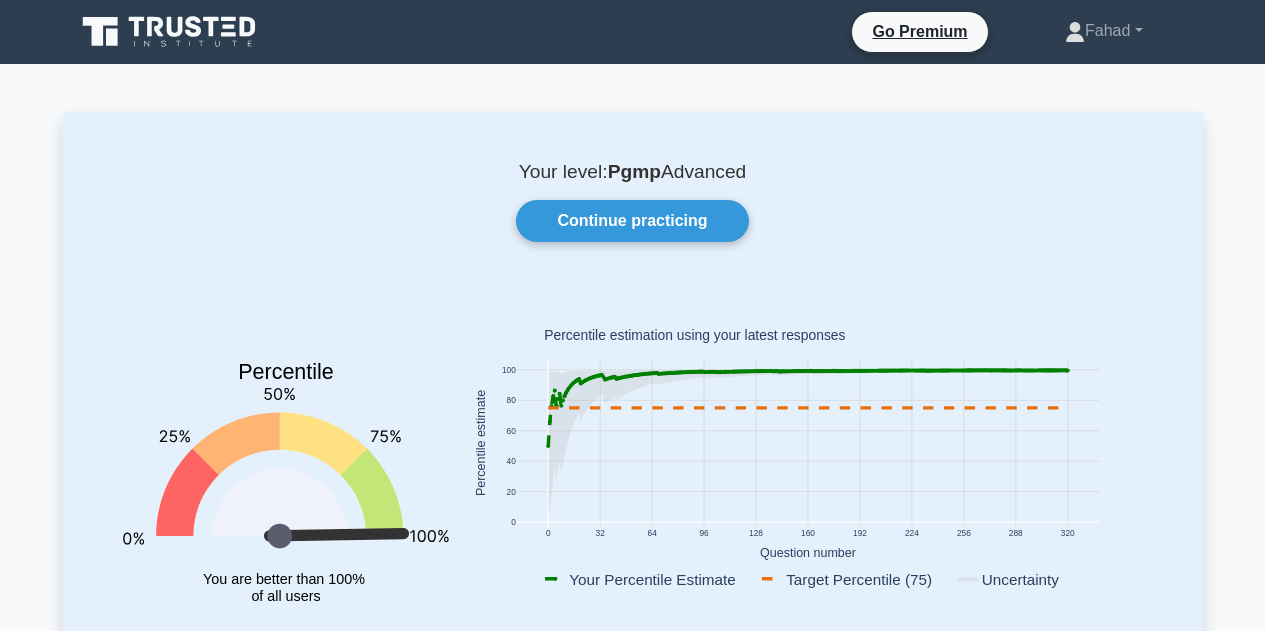 scroll, scrollTop: 0, scrollLeft: 0, axis: both 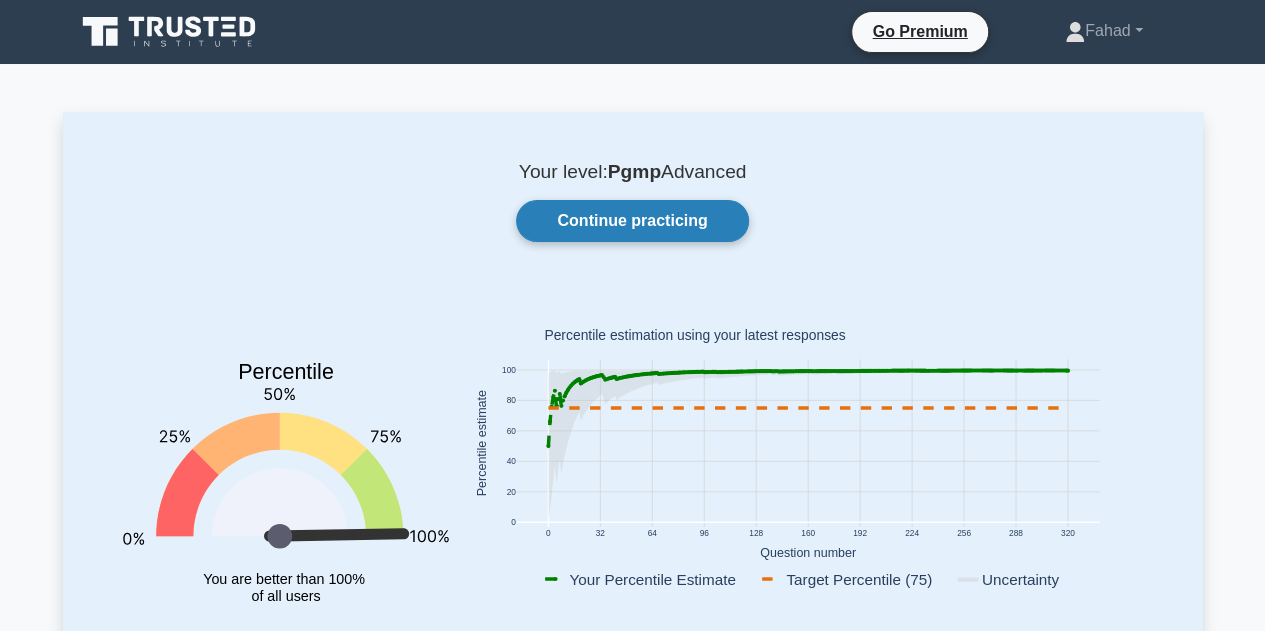click on "Continue practicing" at bounding box center [632, 221] 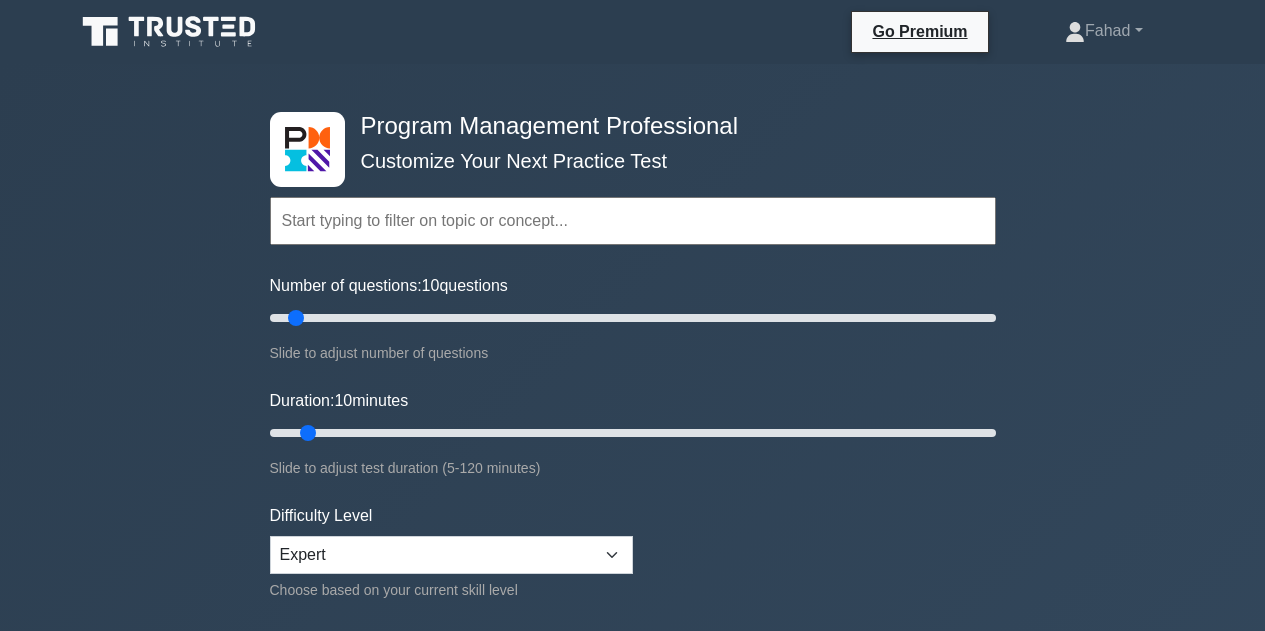 scroll, scrollTop: 0, scrollLeft: 0, axis: both 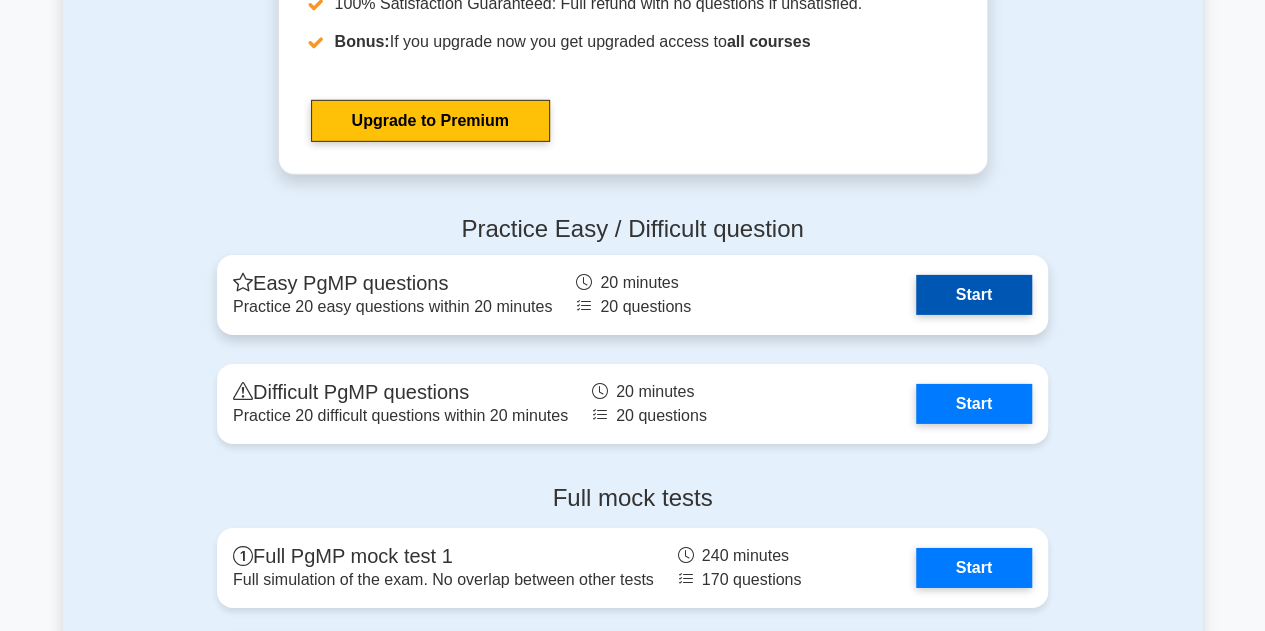 click on "Start" at bounding box center (974, 295) 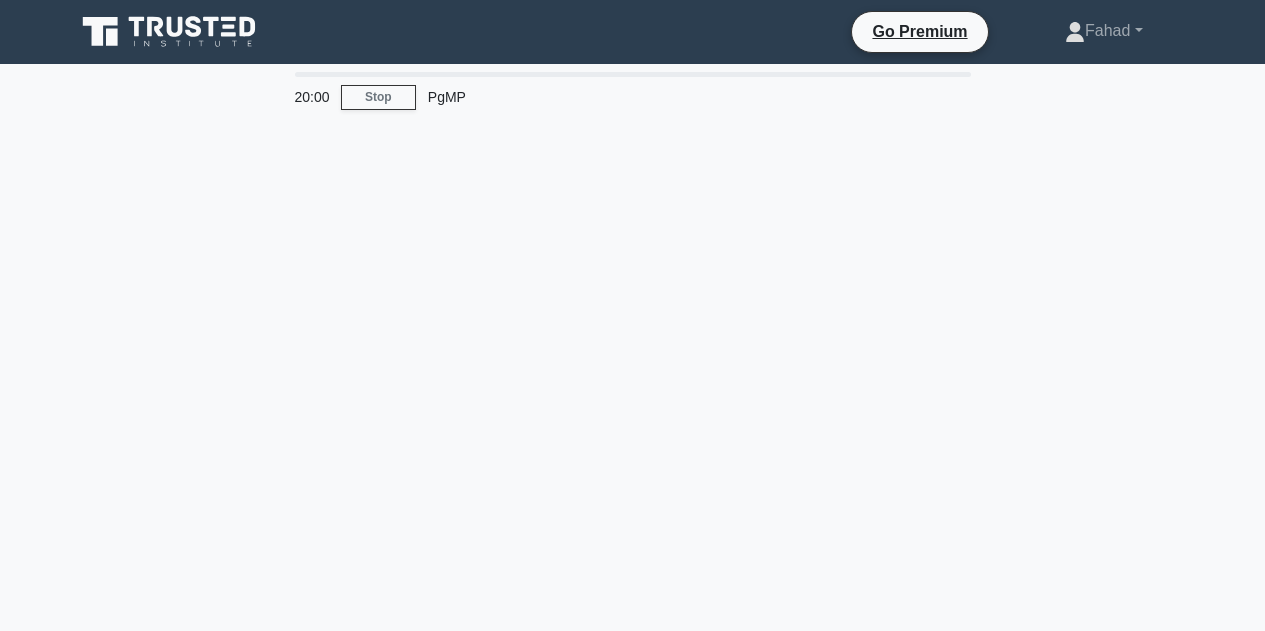 scroll, scrollTop: 0, scrollLeft: 0, axis: both 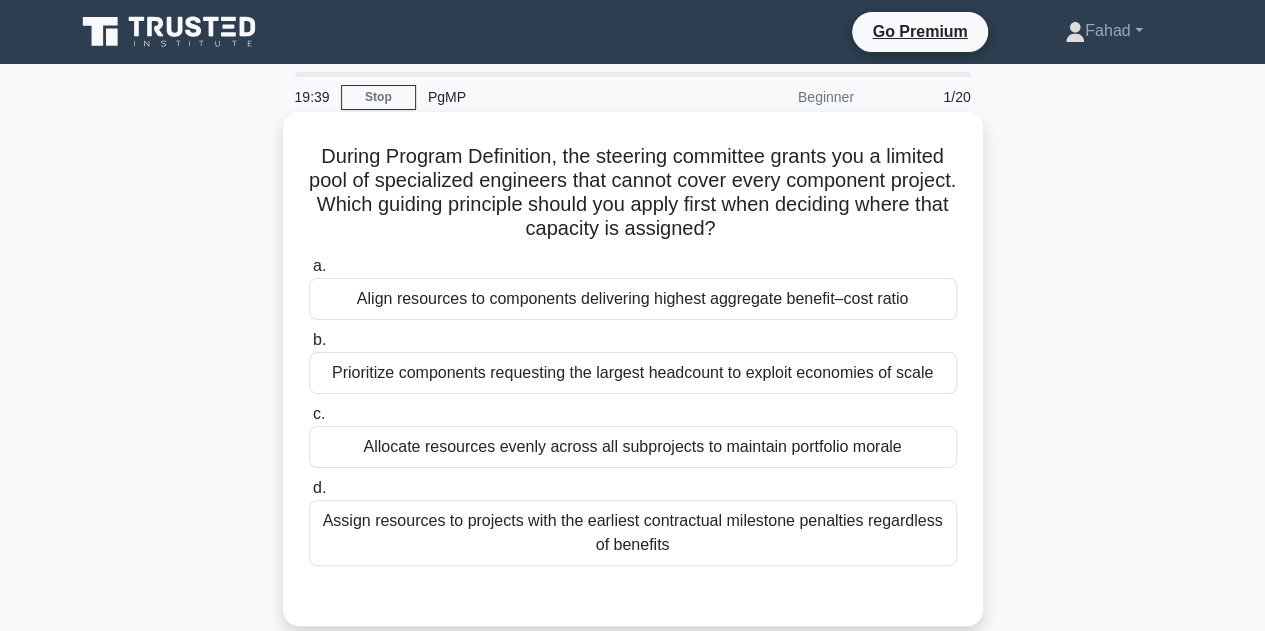 click on "Align resources to components delivering highest aggregate benefit–cost ratio" at bounding box center [633, 299] 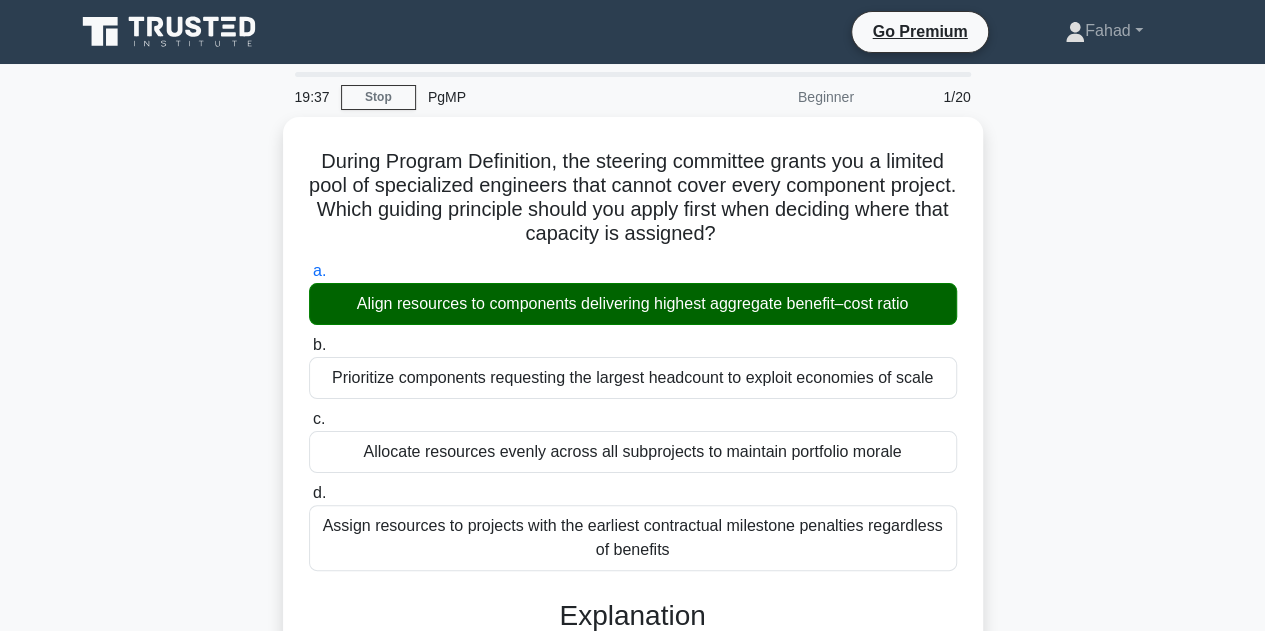 click on "b.
Prioritize components requesting the largest headcount to exploit economies of scale" at bounding box center (309, 345) 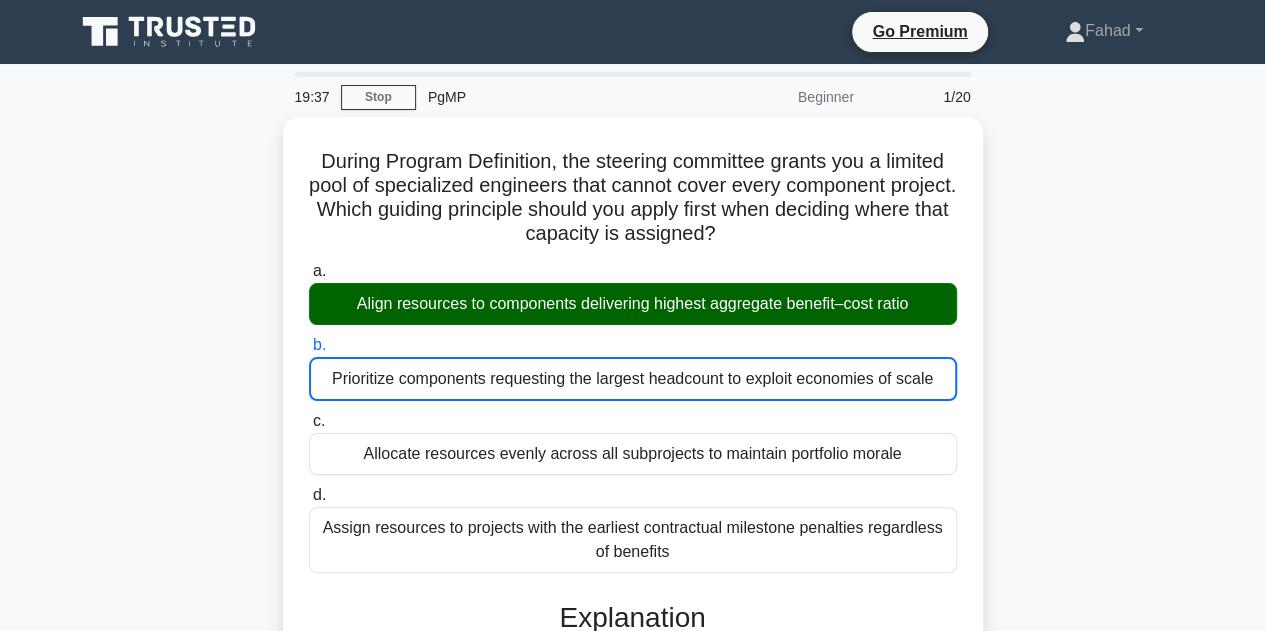 click on "c.
Allocate resources evenly across all subprojects to maintain portfolio morale" at bounding box center [309, 421] 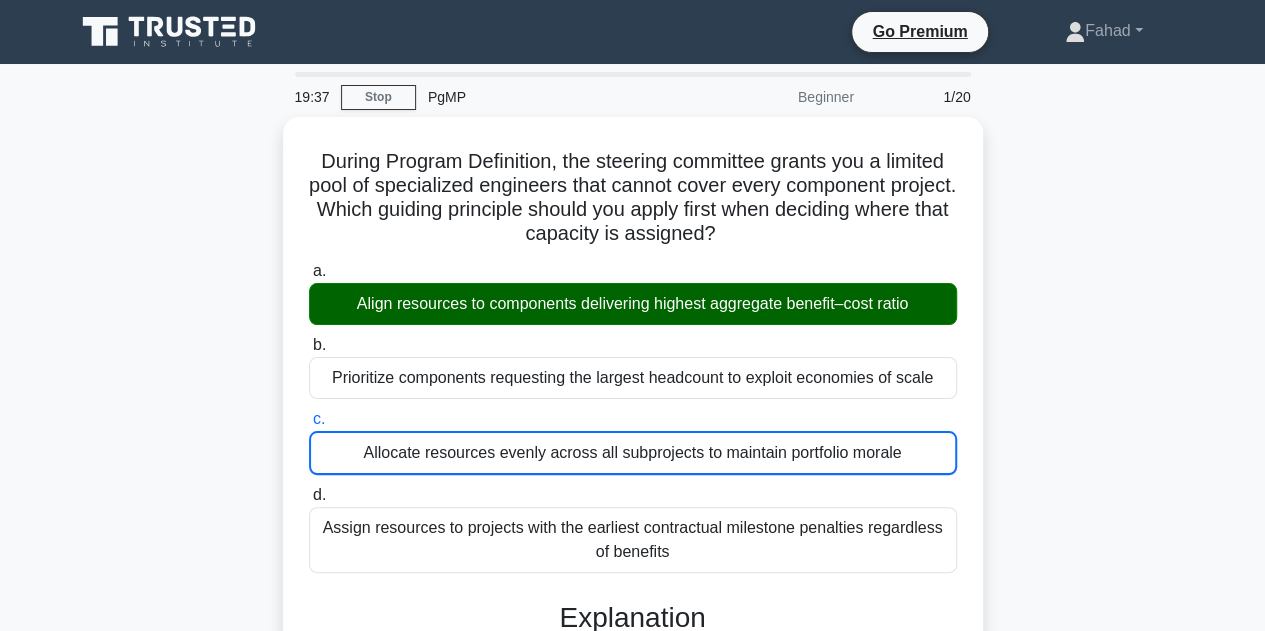 click on "d.
Assign resources to projects with the earliest contractual milestone penalties regardless of benefits" at bounding box center (309, 495) 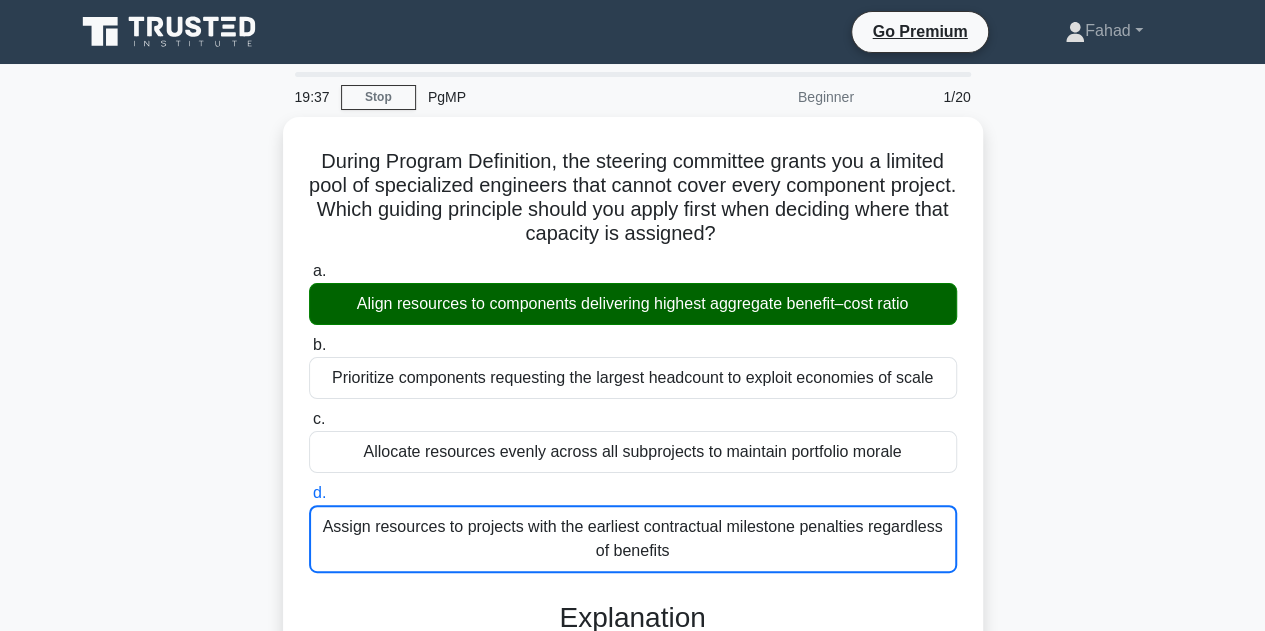 click on "a.
Align resources to components delivering highest aggregate benefit–cost ratio" at bounding box center [309, 271] 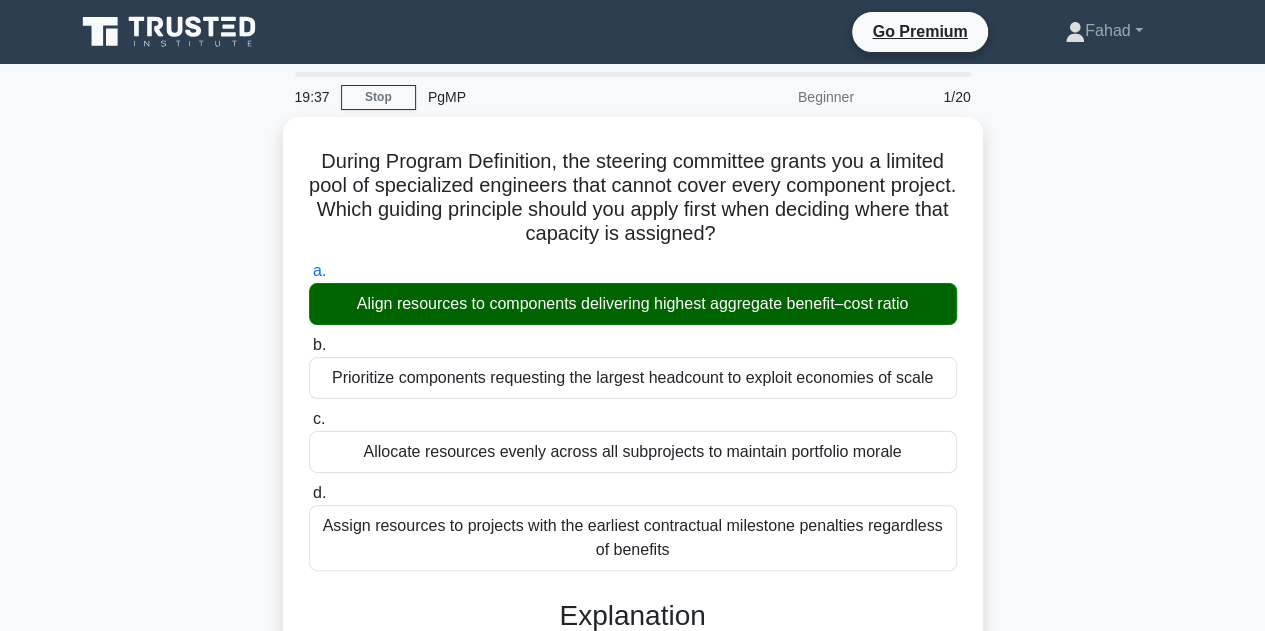 click on "b.
Prioritize components requesting the largest headcount to exploit economies of scale" at bounding box center [309, 345] 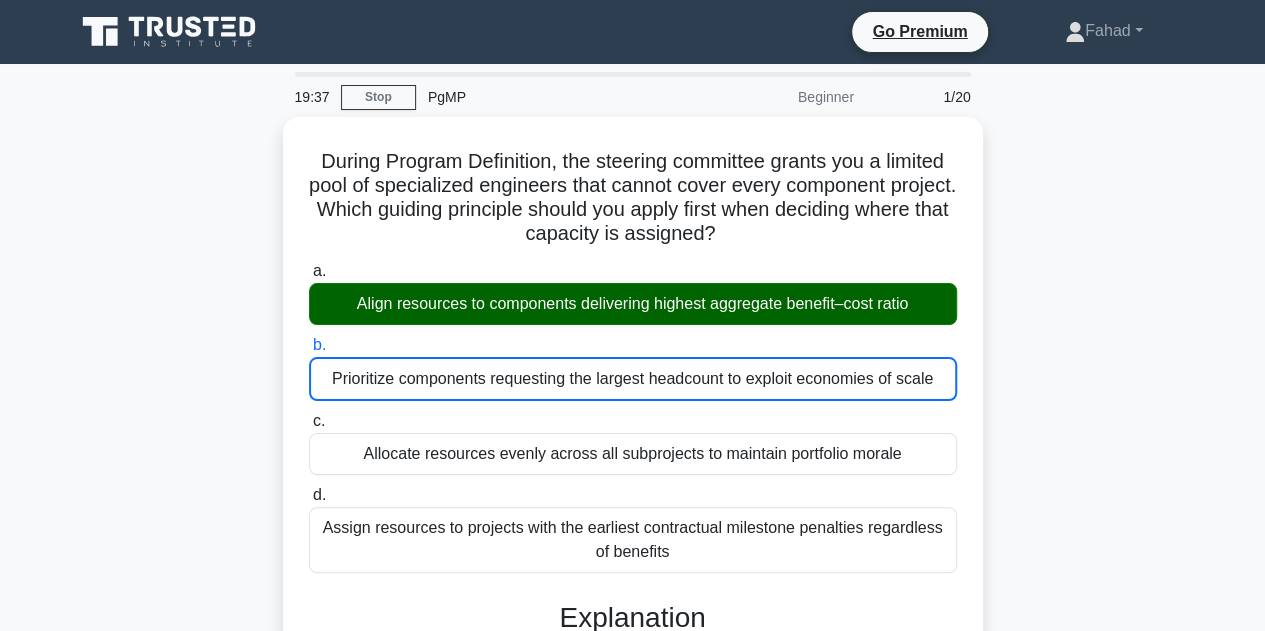 click on "c.
Allocate resources evenly across all subprojects to maintain portfolio morale" at bounding box center [309, 421] 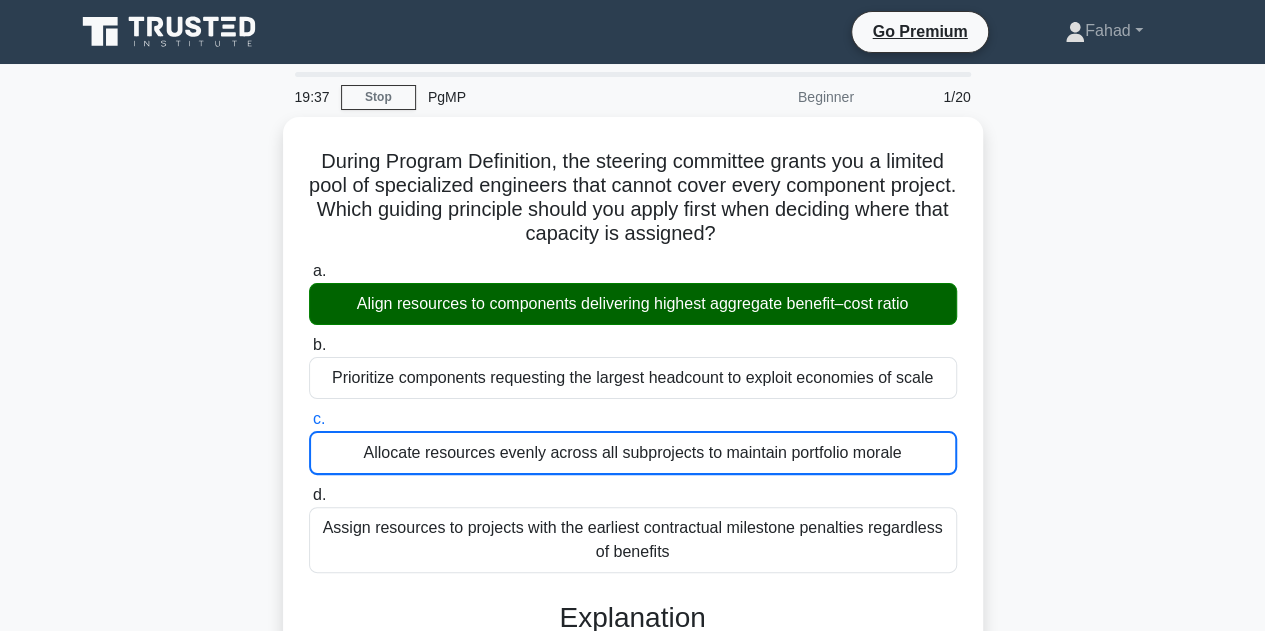 click on "d.
Assign resources to projects with the earliest contractual milestone penalties regardless of benefits" at bounding box center [309, 495] 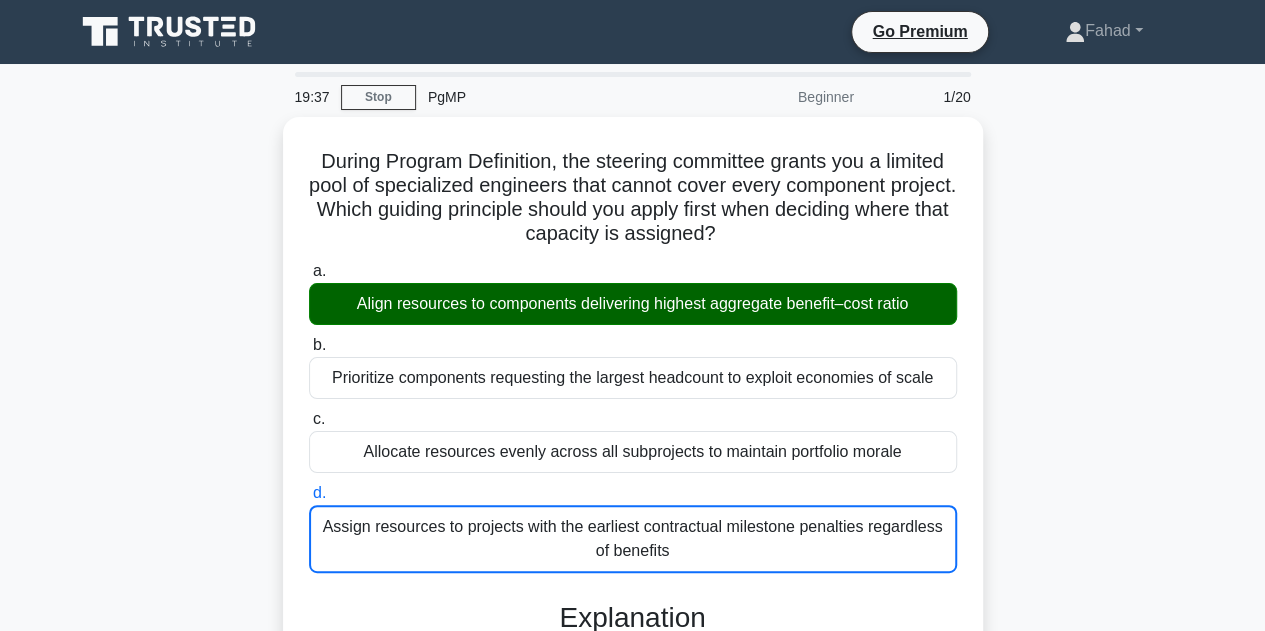 click on "a.
Align resources to components delivering highest aggregate benefit–cost ratio" at bounding box center [309, 271] 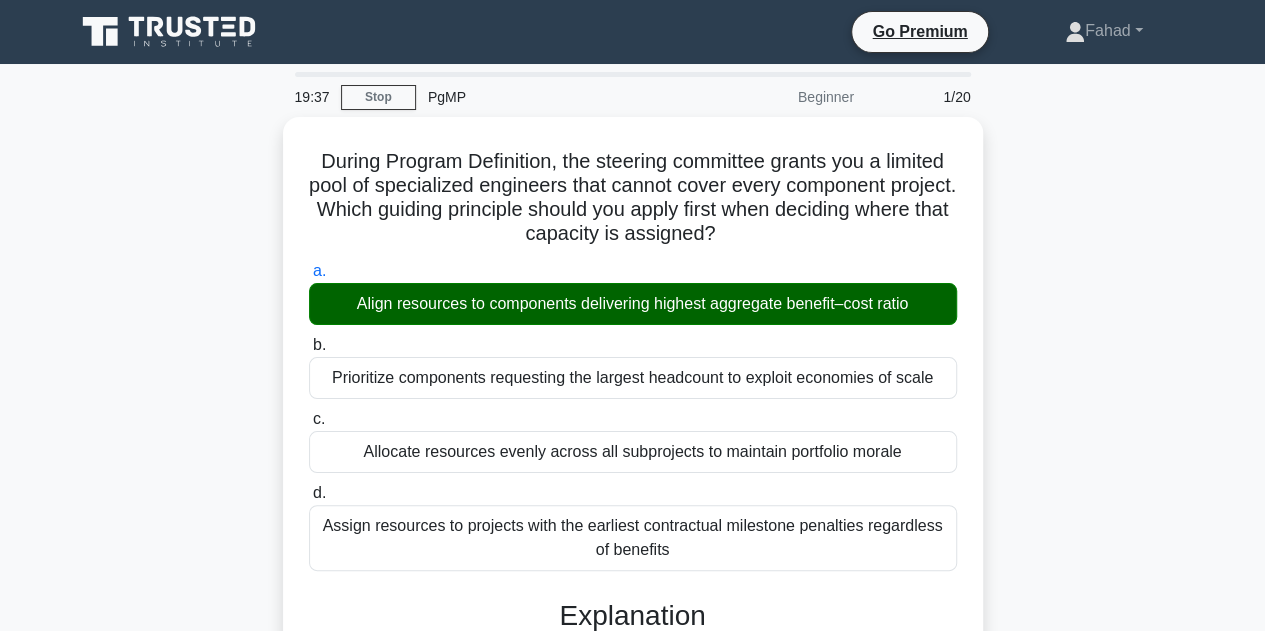 click on "b.
Prioritize components requesting the largest headcount to exploit economies of scale" at bounding box center (309, 345) 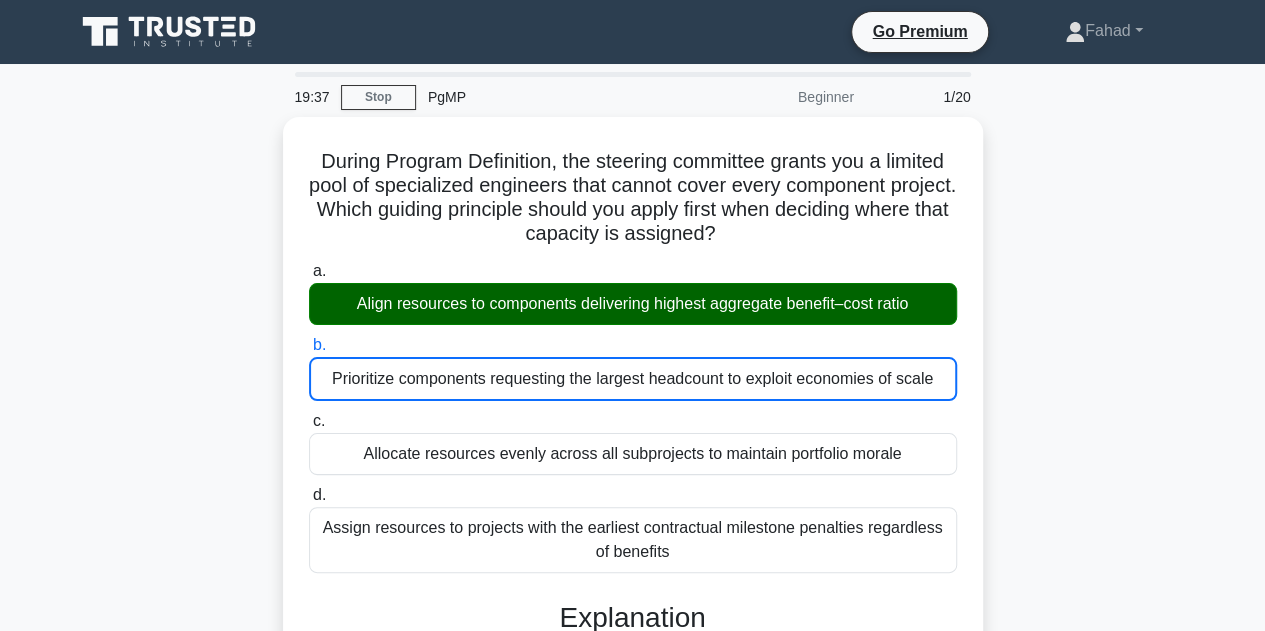 click on "c.
Allocate resources evenly across all subprojects to maintain portfolio morale" at bounding box center [309, 421] 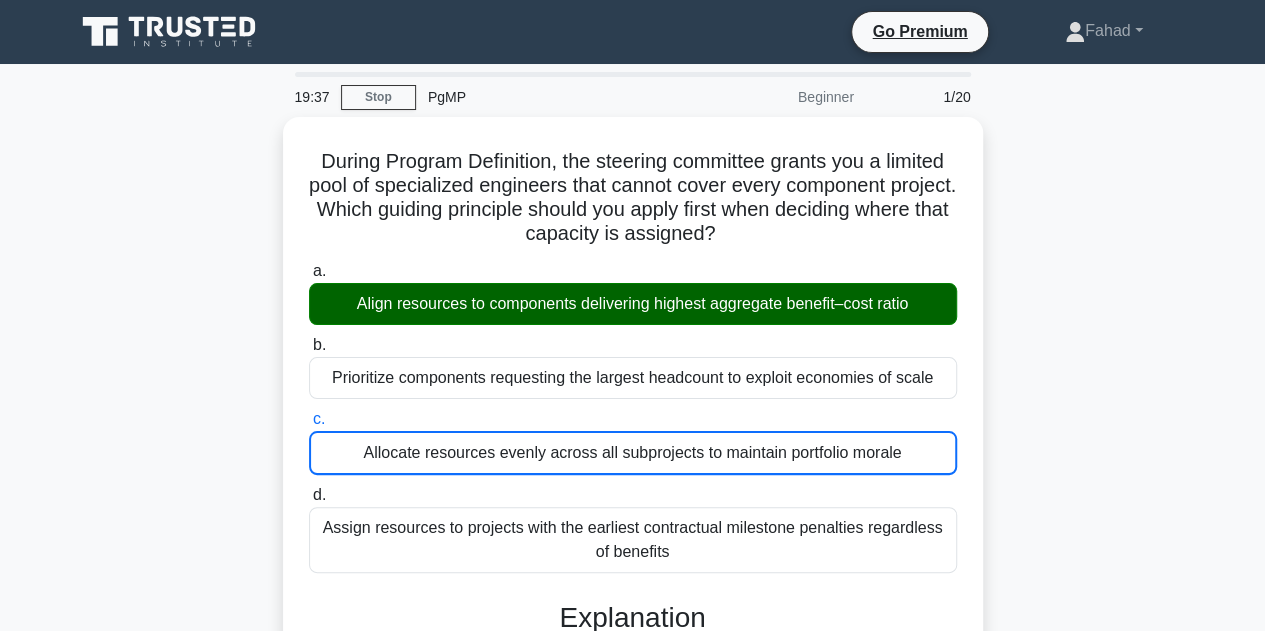 click on "d.
Assign resources to projects with the earliest contractual milestone penalties regardless of benefits" at bounding box center [309, 495] 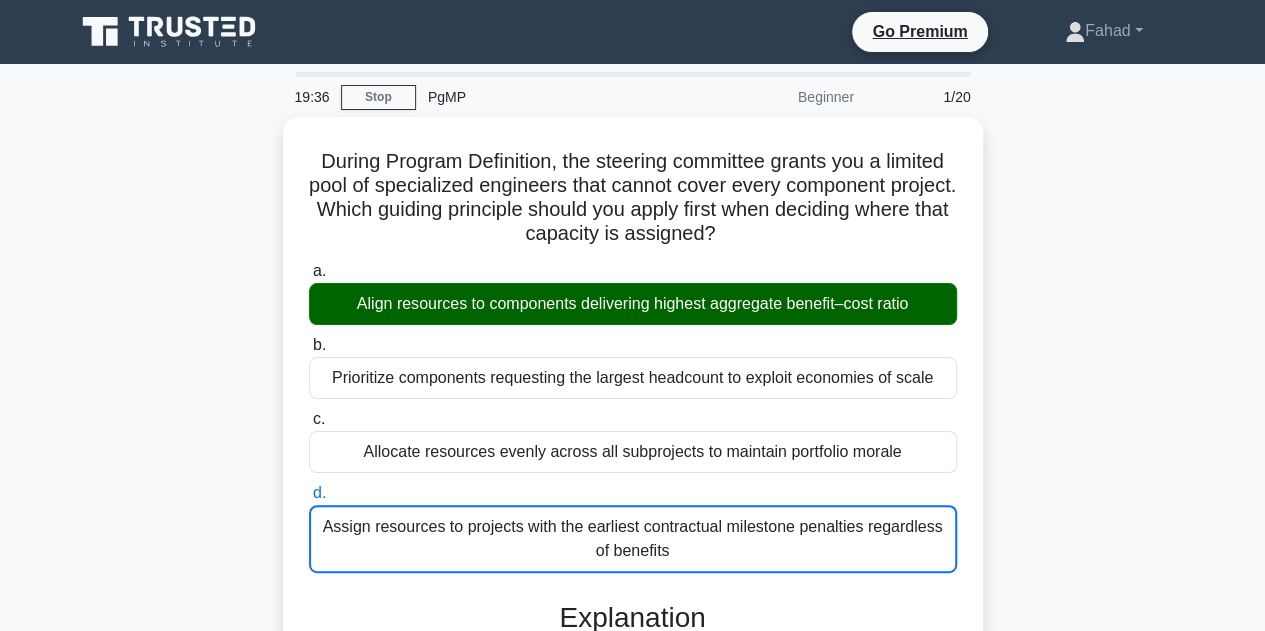 click on "c.
Allocate resources evenly across all subprojects to maintain portfolio morale" at bounding box center [309, 419] 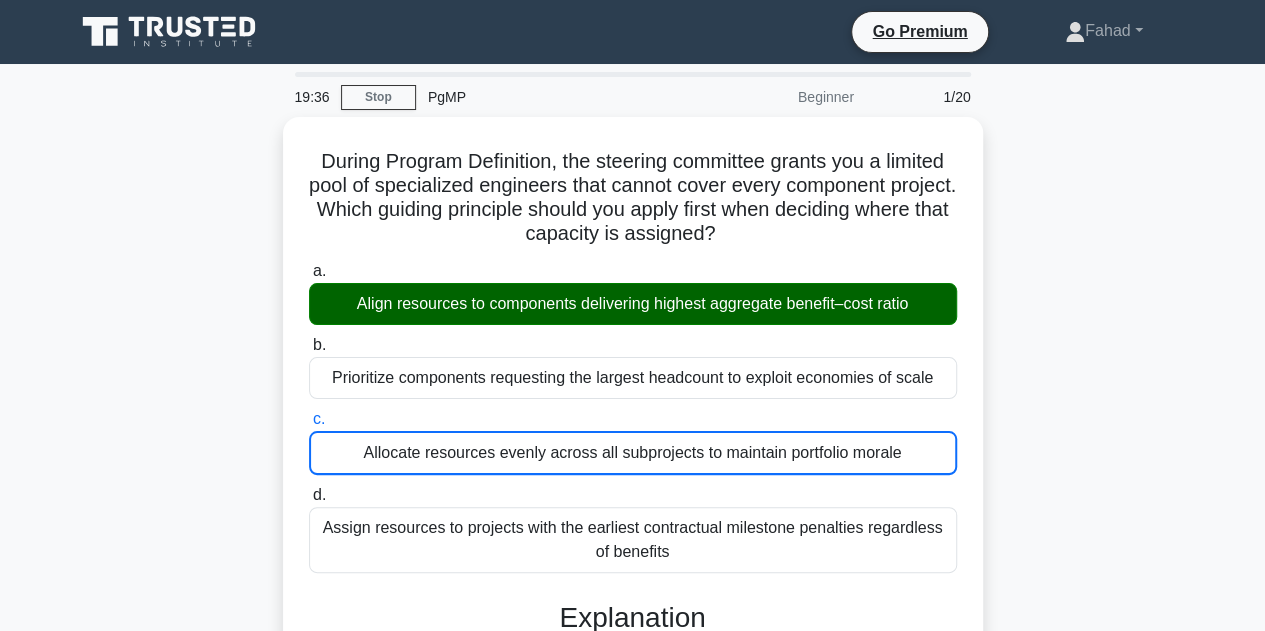 click on "b.
Prioritize components requesting the largest headcount to exploit economies of scale" at bounding box center [309, 345] 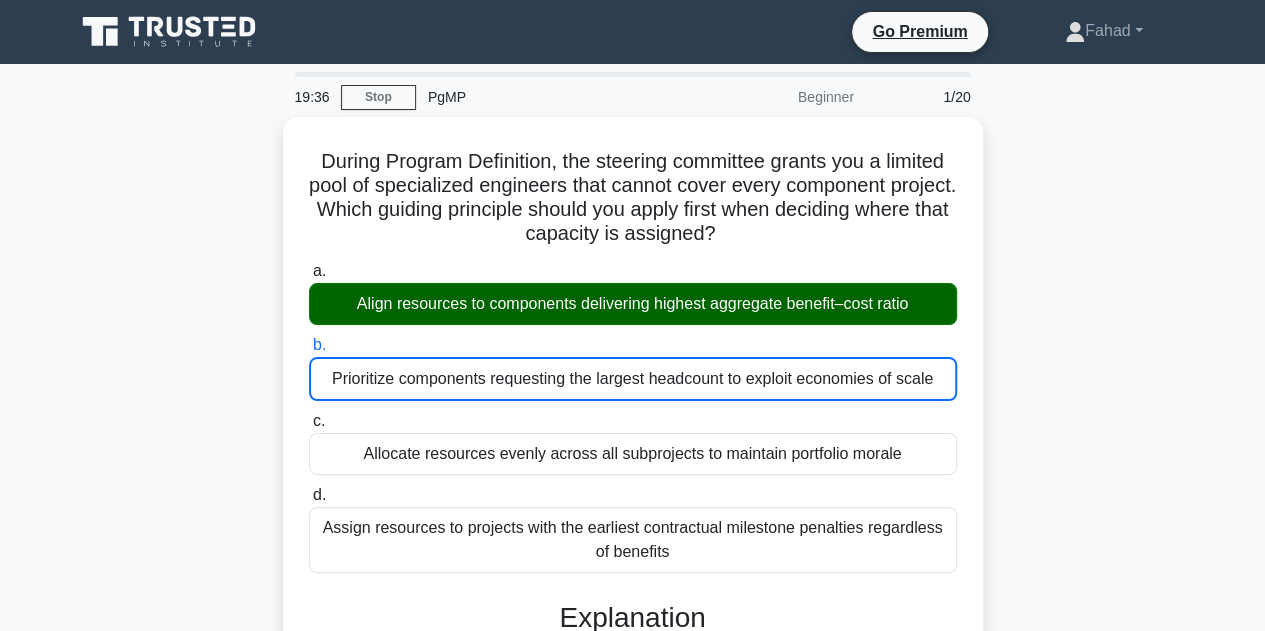 click on "a.
Align resources to components delivering highest aggregate benefit–cost ratio" at bounding box center (309, 271) 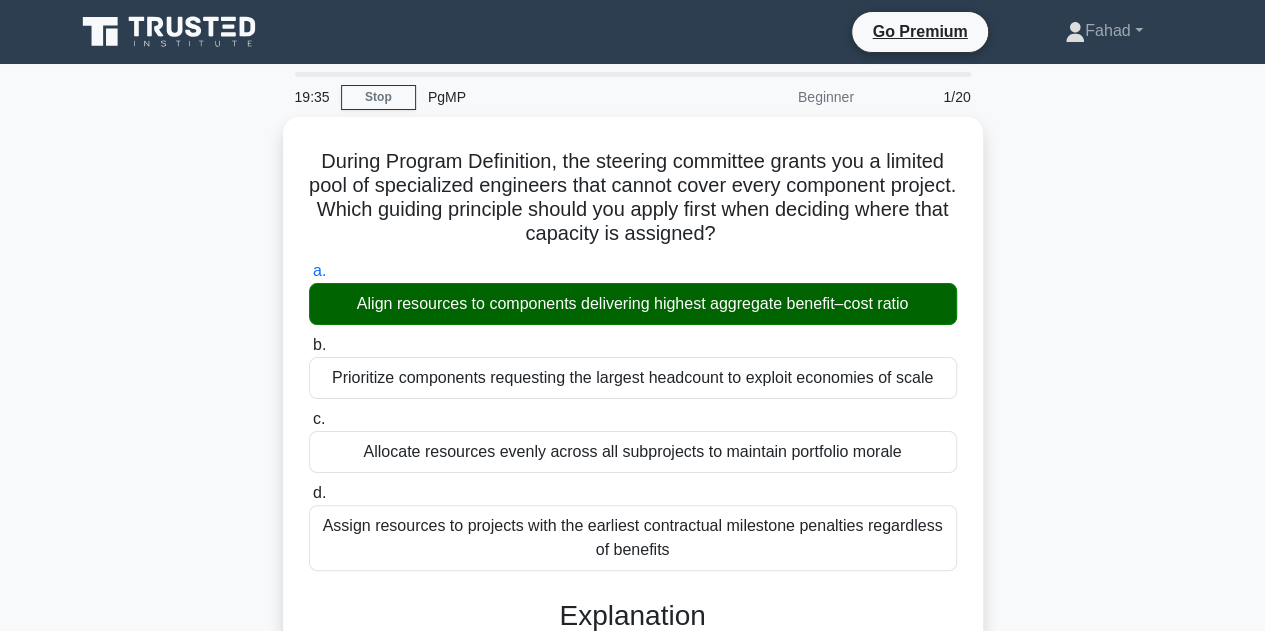 scroll, scrollTop: 527, scrollLeft: 0, axis: vertical 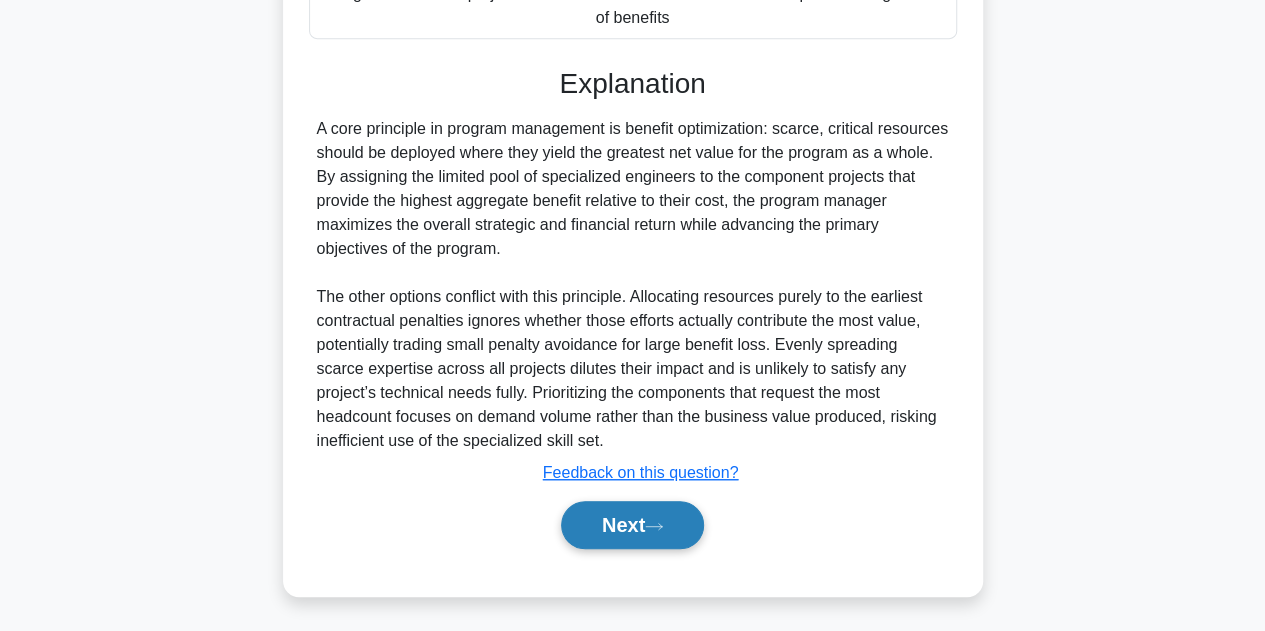 click on "Next" at bounding box center [632, 525] 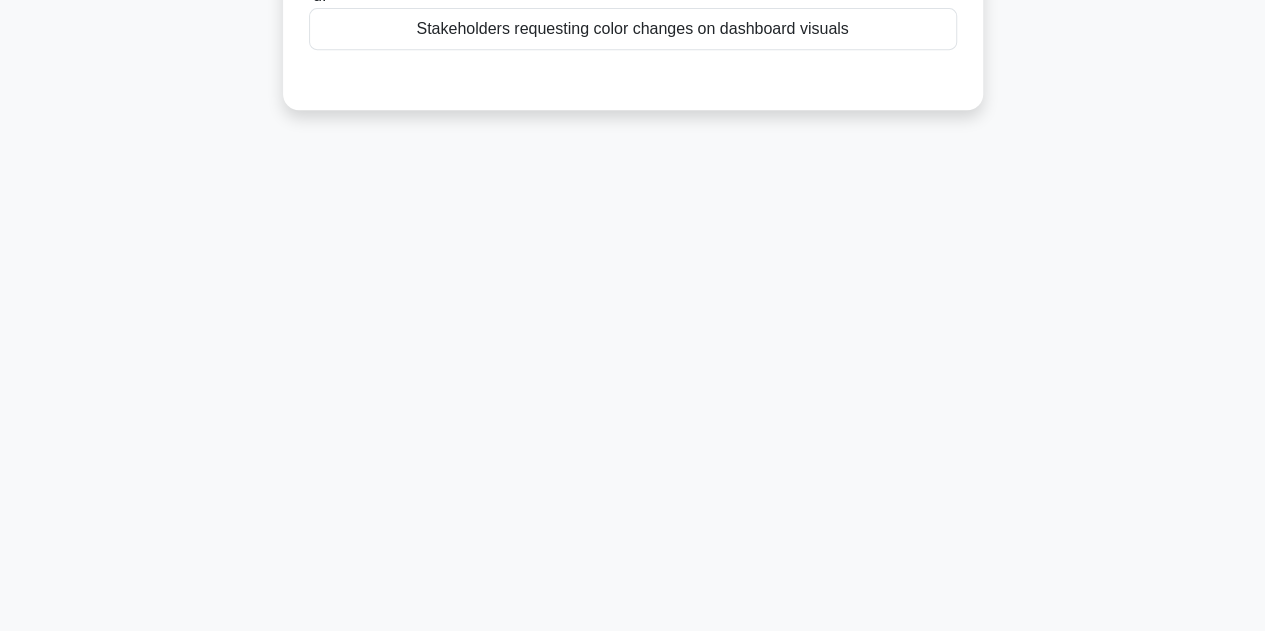 click on "19:32
Stop
PgMP
Beginner
2/20
During a Benefits Realization Plan review, which circumstance most justifies re-baselining the program’s forecasted benefits?
.spinner_0XTQ{transform-origin:center;animation:spinner_y6GP .75s linear infinite}@keyframes spinner_y6GP{100%{transform:rotate(360deg)}}
a.
b. c. d." at bounding box center (633, 123) 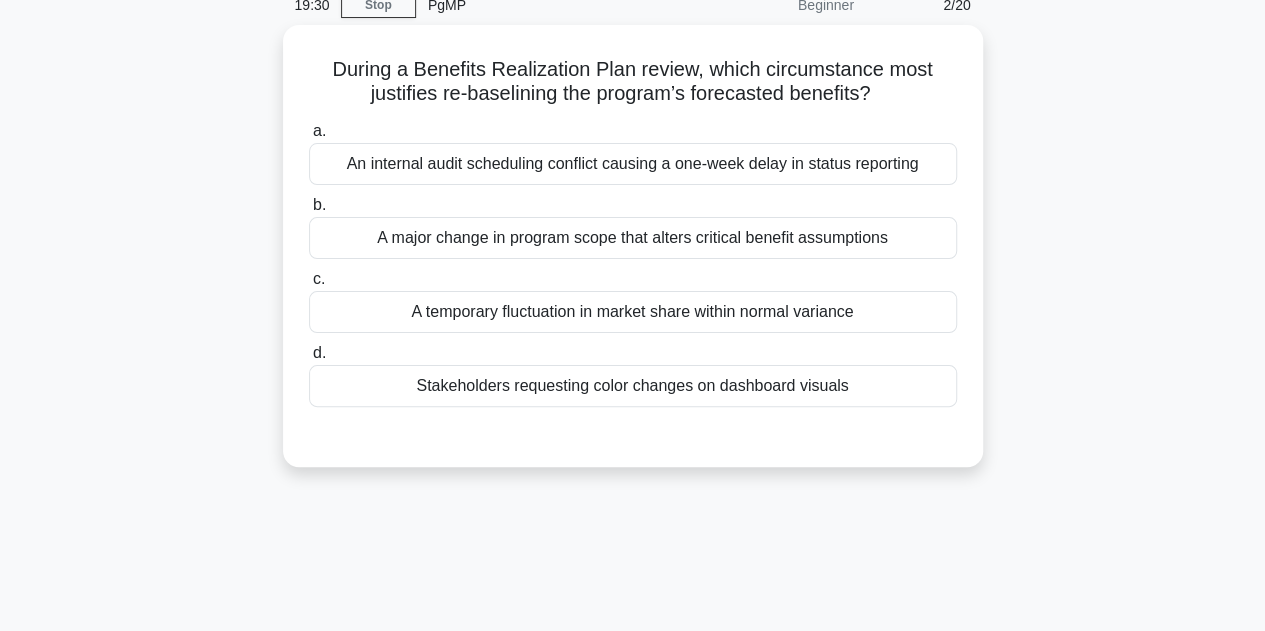 scroll, scrollTop: 89, scrollLeft: 0, axis: vertical 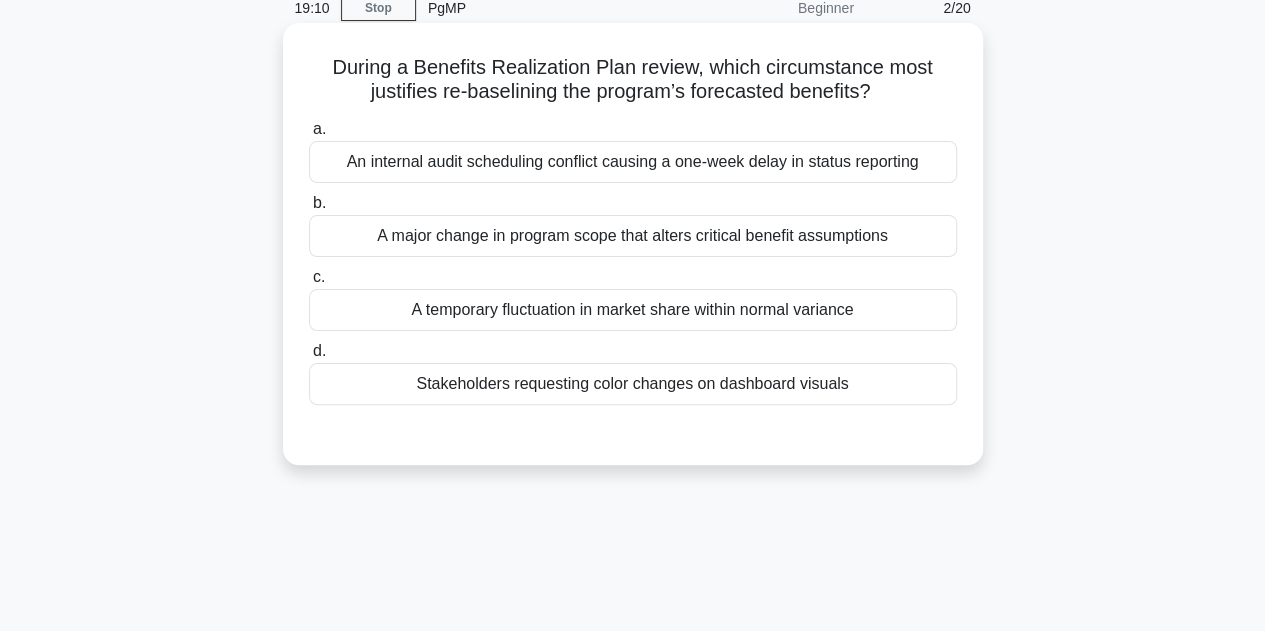click on "A major change in program scope that alters critical benefit assumptions" at bounding box center (633, 236) 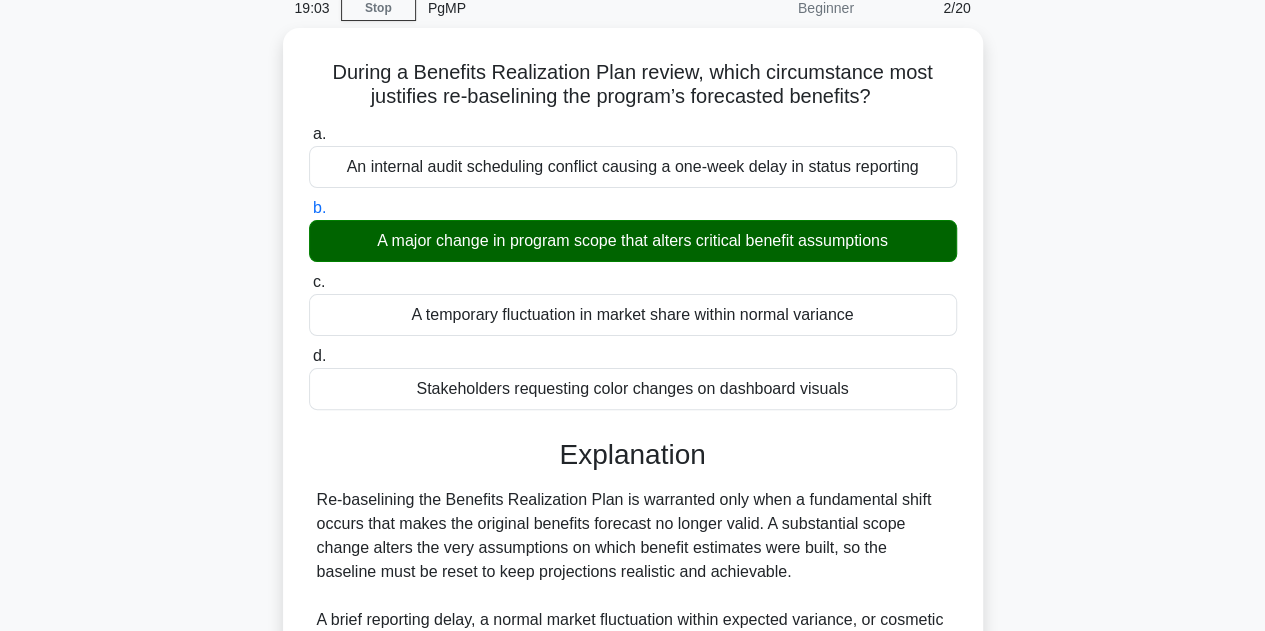 click on "During a Benefits Realization Plan review, which circumstance most justifies re-baselining the program’s forecasted benefits?
.spinner_0XTQ{transform-origin:center;animation:spinner_y6GP .75s linear infinite}@keyframes spinner_y6GP{100%{transform:rotate(360deg)}}
a.
An internal audit scheduling conflict causing a one-week delay in status reporting
b. c. d." at bounding box center [633, 437] 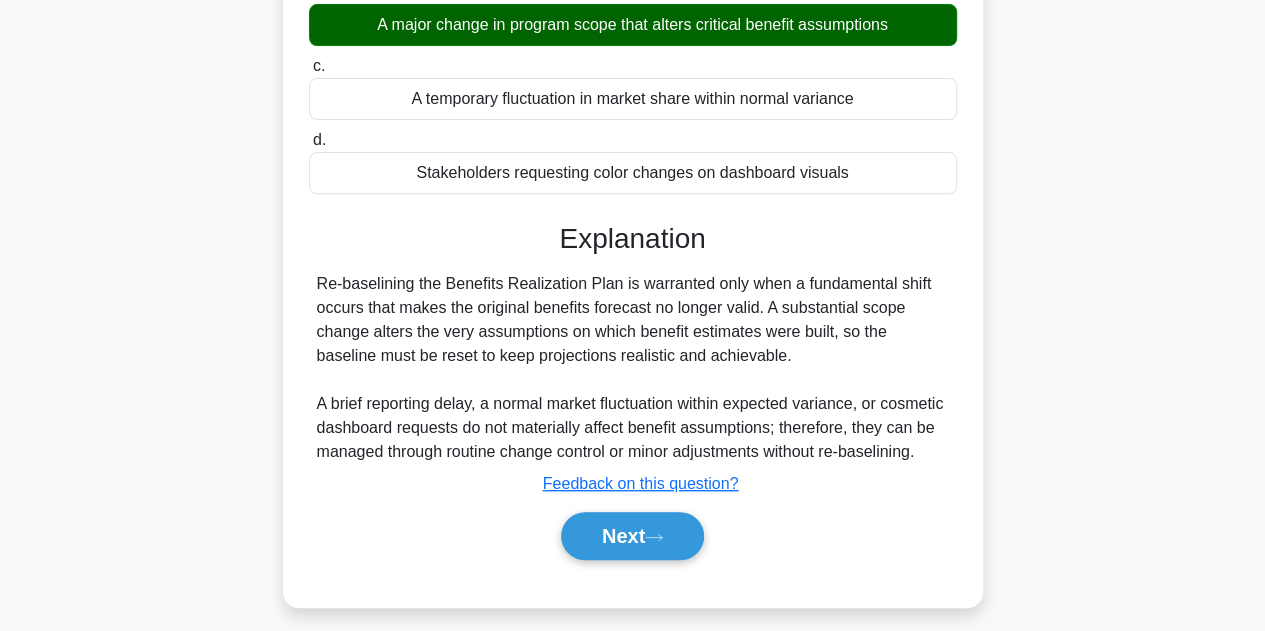 scroll, scrollTop: 449, scrollLeft: 0, axis: vertical 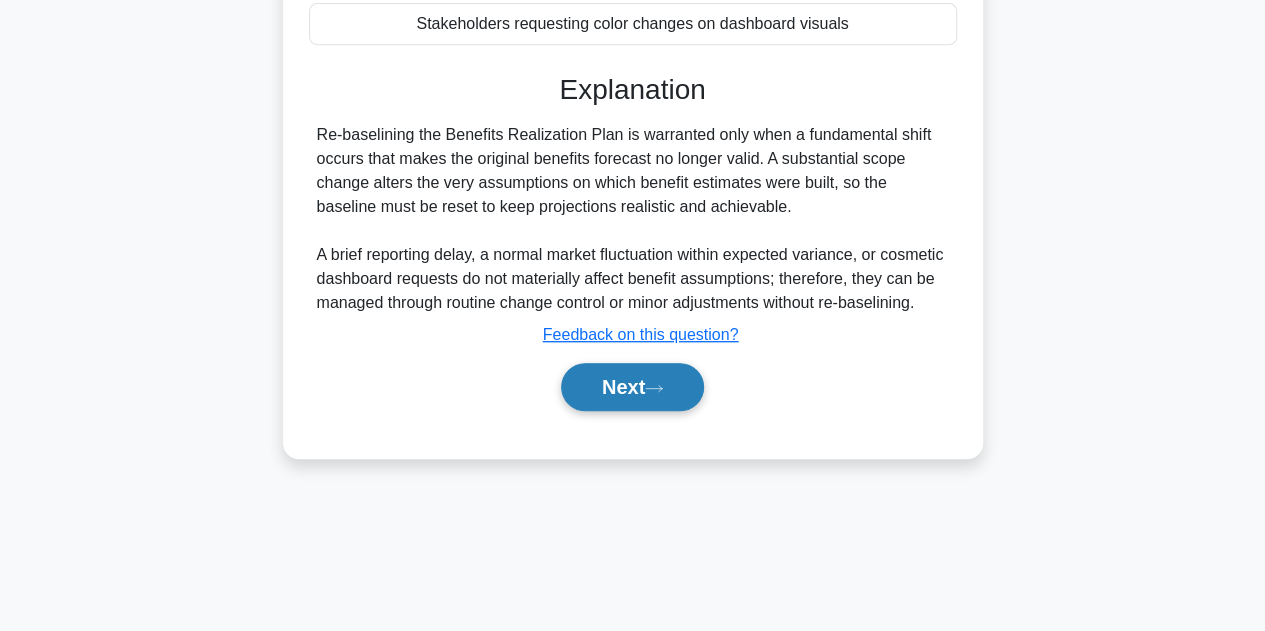 click on "Next" at bounding box center (632, 387) 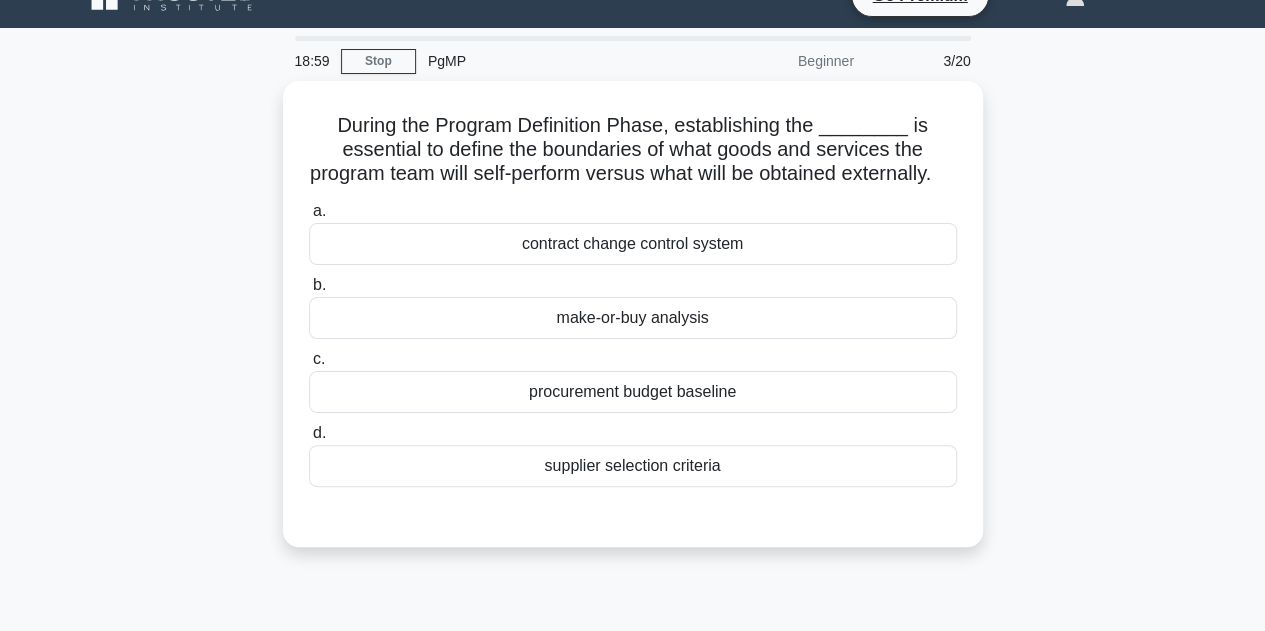 scroll, scrollTop: 0, scrollLeft: 0, axis: both 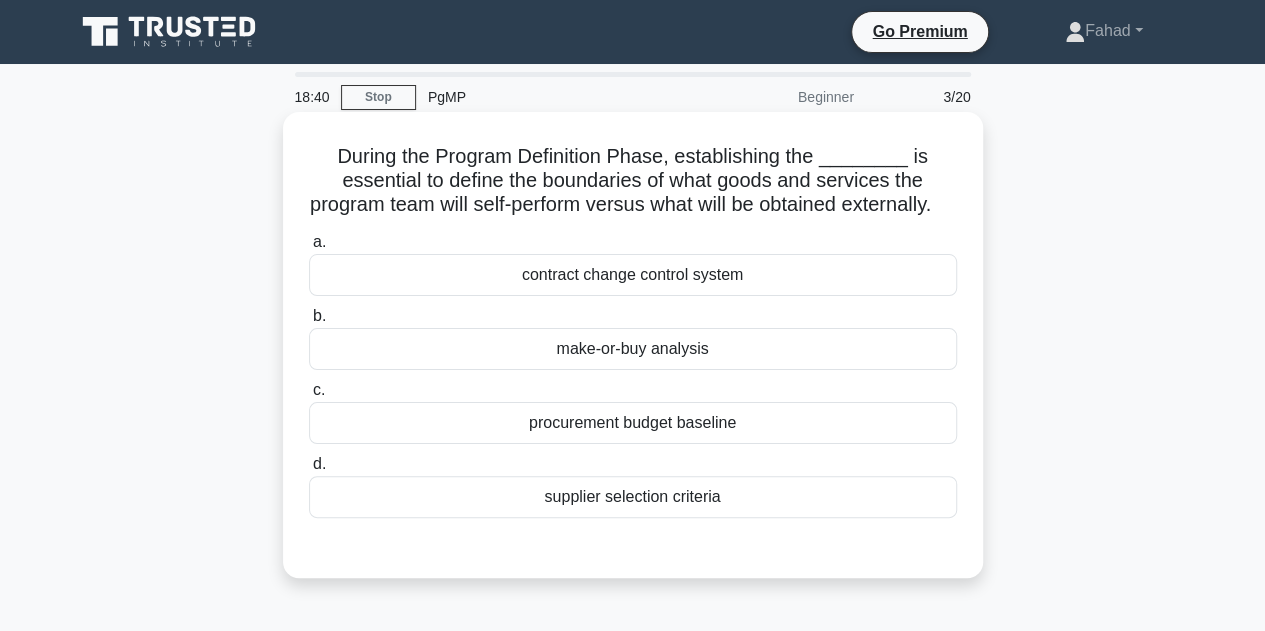 click on "make-or-buy analysis" at bounding box center [633, 349] 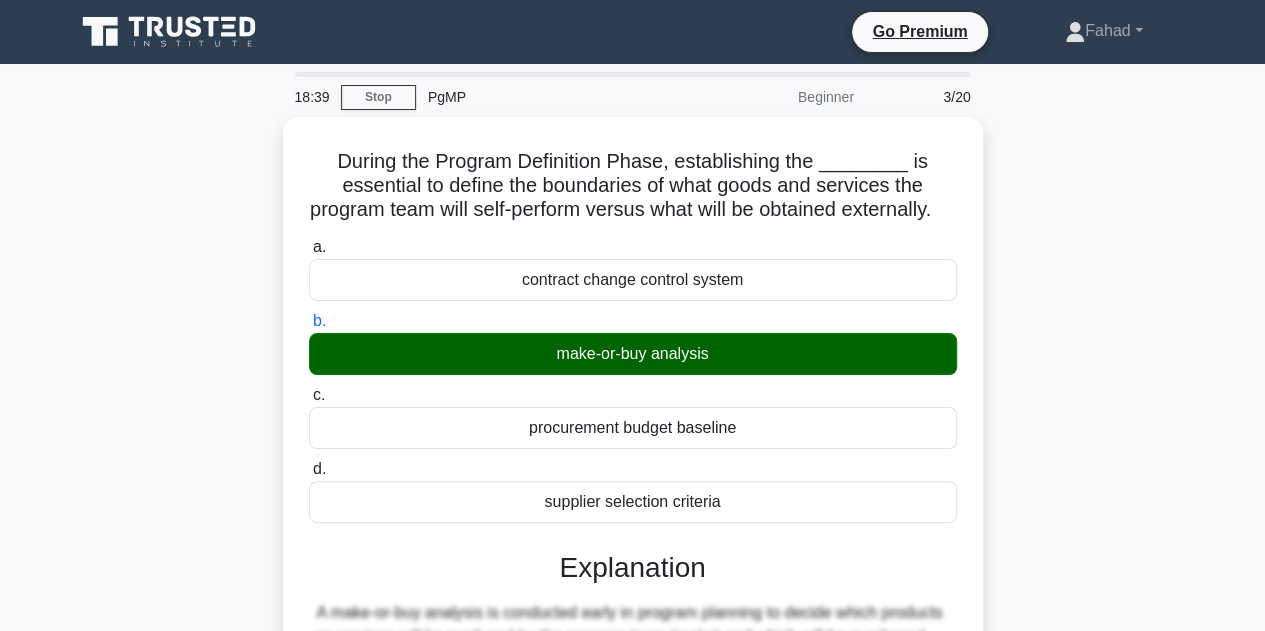 scroll, scrollTop: 449, scrollLeft: 0, axis: vertical 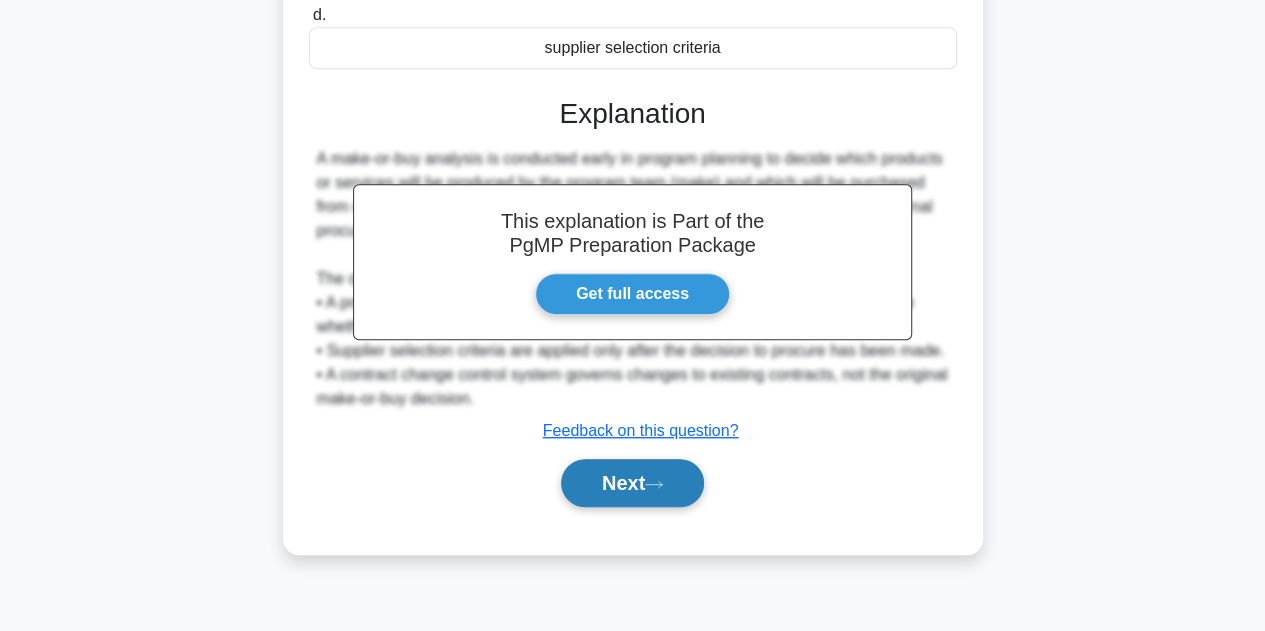 click on "Next" at bounding box center [632, 483] 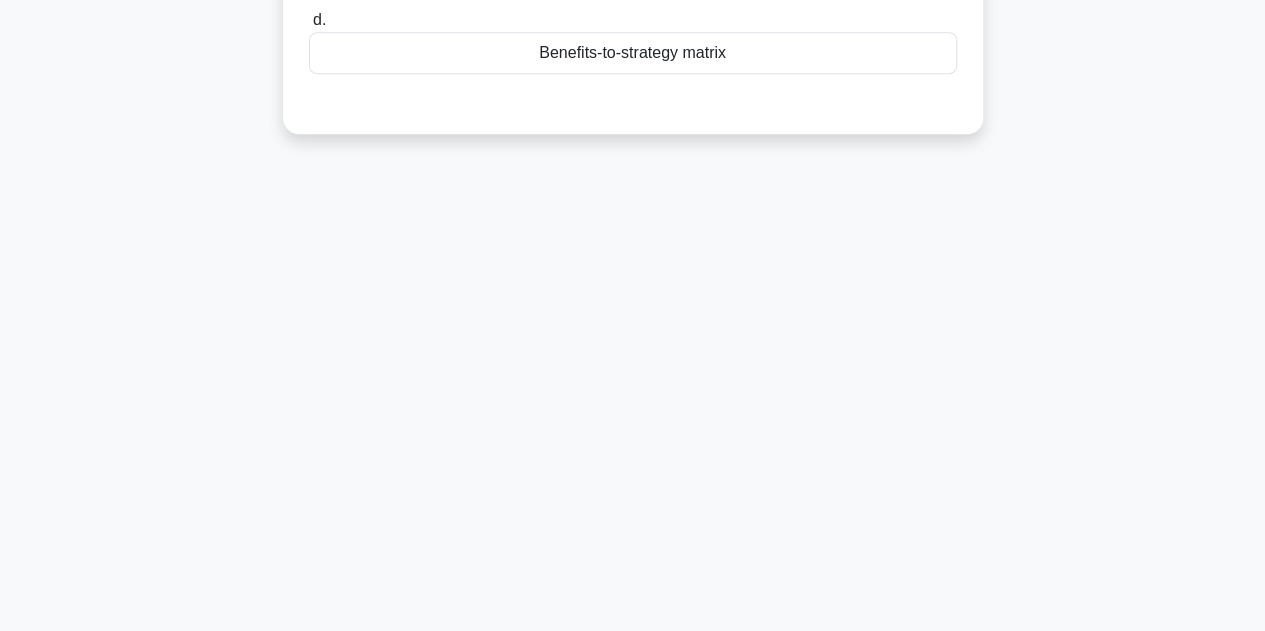 click on "17:26
Stop
PgMP
Beginner
4/20
Within program management, which artifact specifically pairs each anticipated benefit with an organization-level objective to confirm ongoing strategic alignment?
.spinner_0XTQ{transform-origin:center;animation:spinner_y6GP .75s linear infinite}@keyframes spinner_y6GP{100%{transform:rotate(360deg)}}
a.
b. c. d." at bounding box center (632, 123) 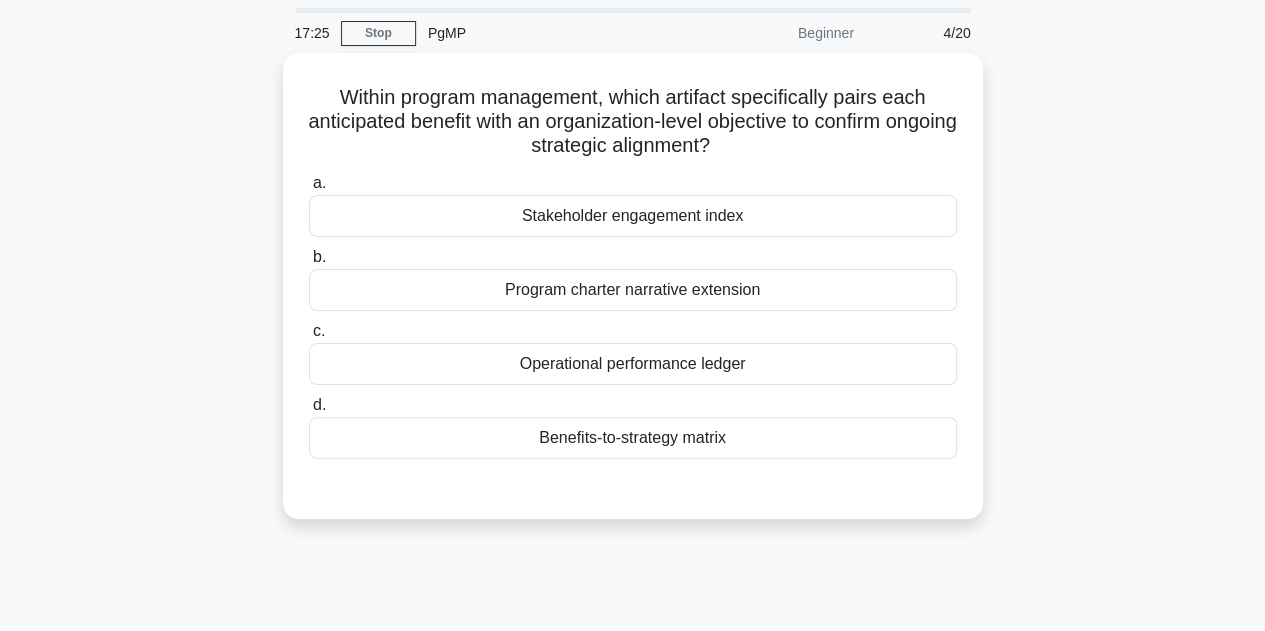 scroll, scrollTop: 0, scrollLeft: 0, axis: both 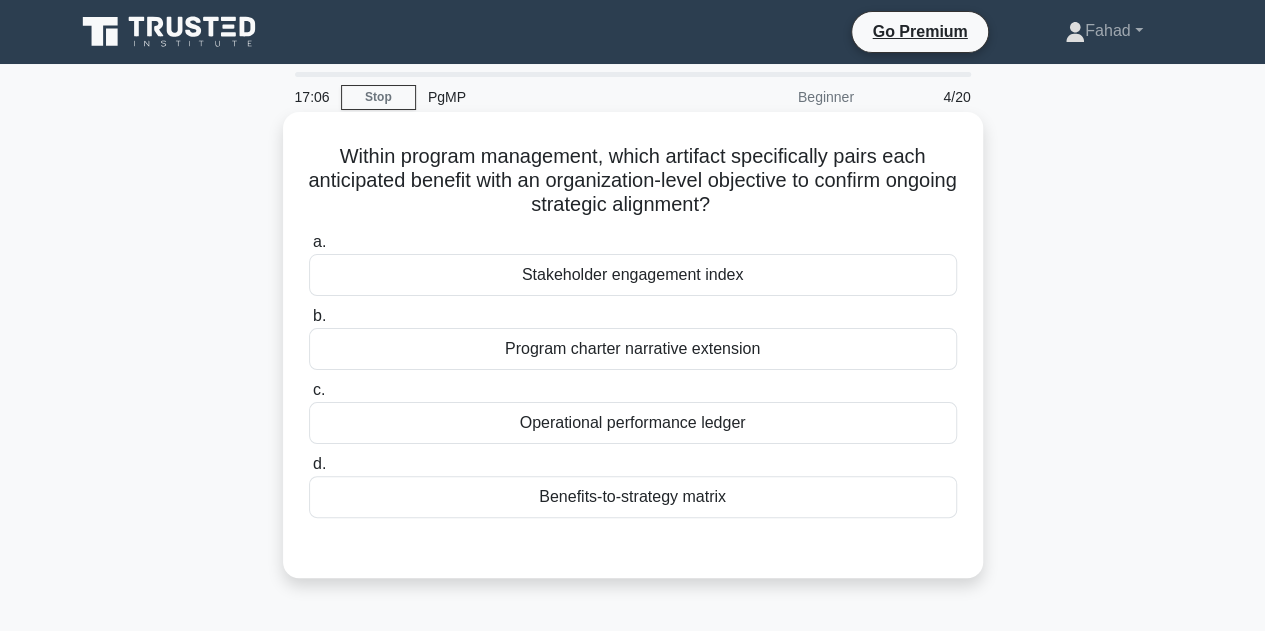 click on "Benefits-to-strategy matrix" at bounding box center [633, 497] 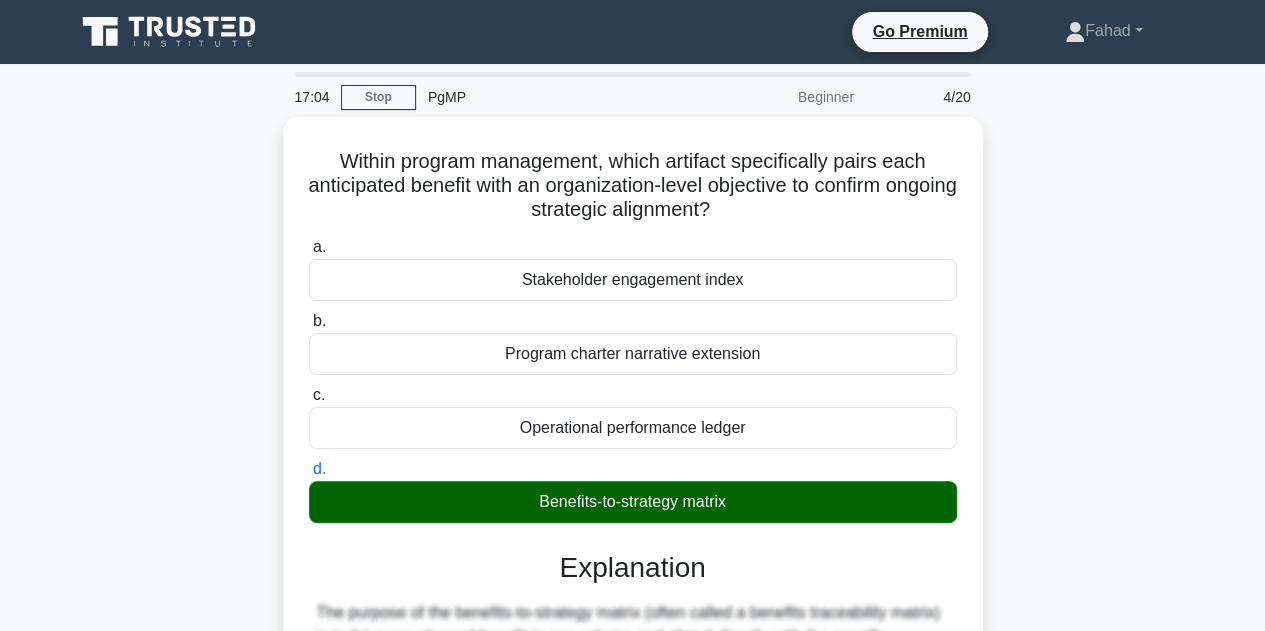 scroll, scrollTop: 449, scrollLeft: 0, axis: vertical 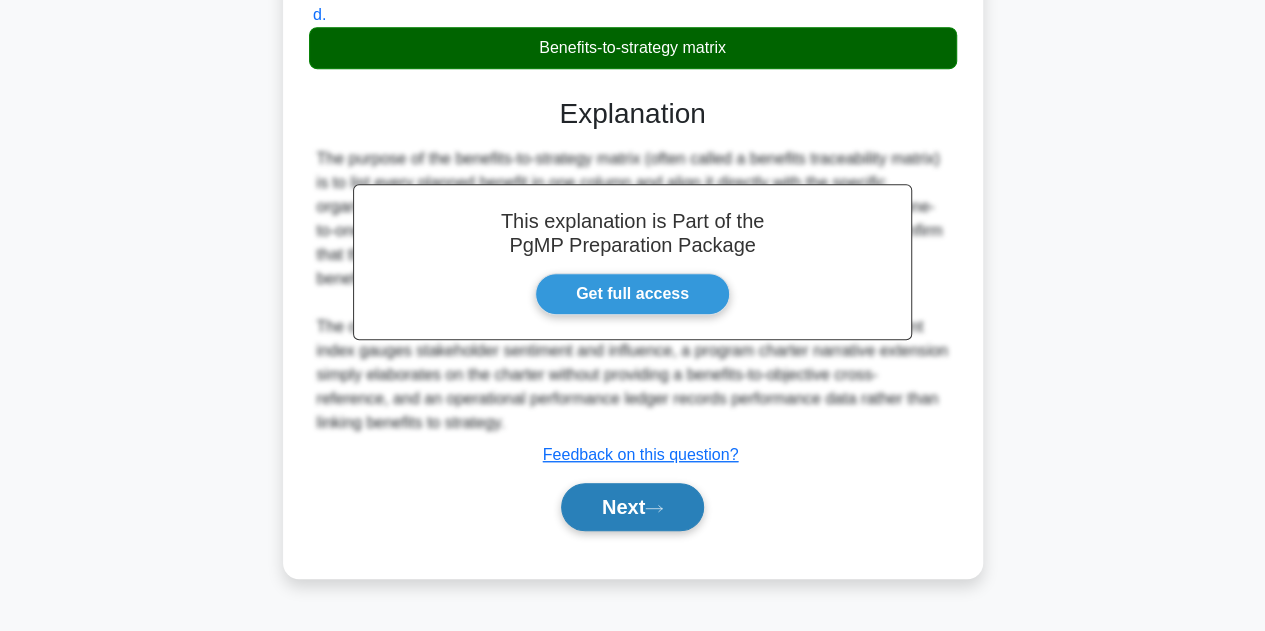 click on "Next" at bounding box center (632, 507) 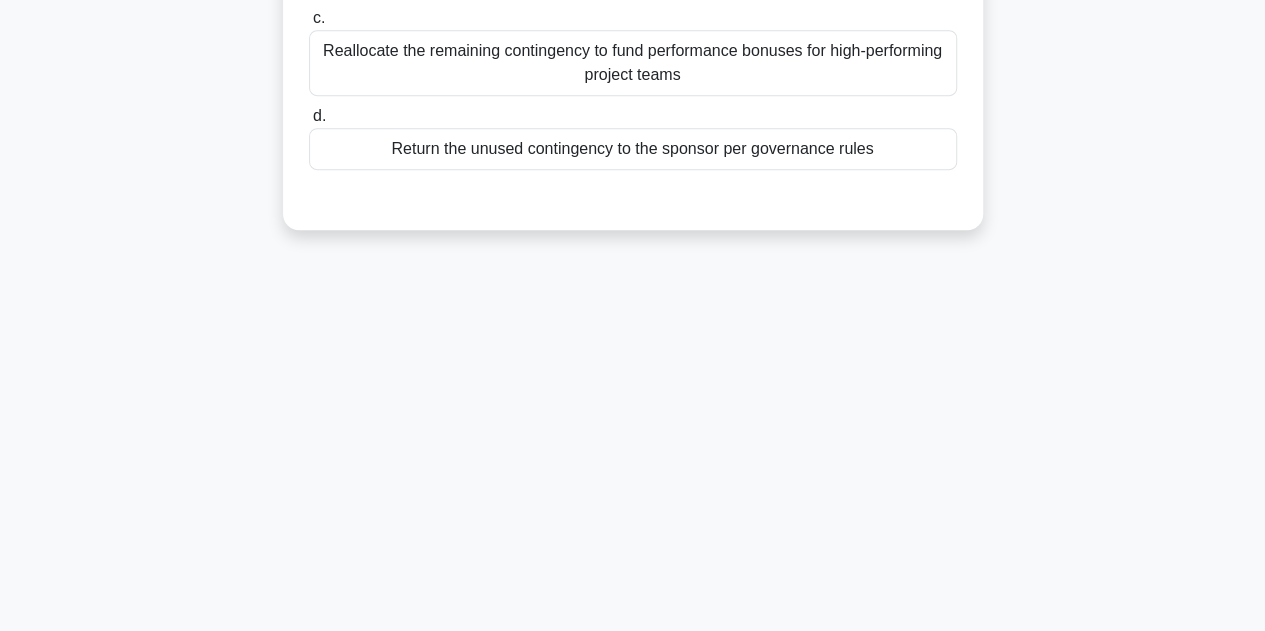 scroll, scrollTop: 0, scrollLeft: 0, axis: both 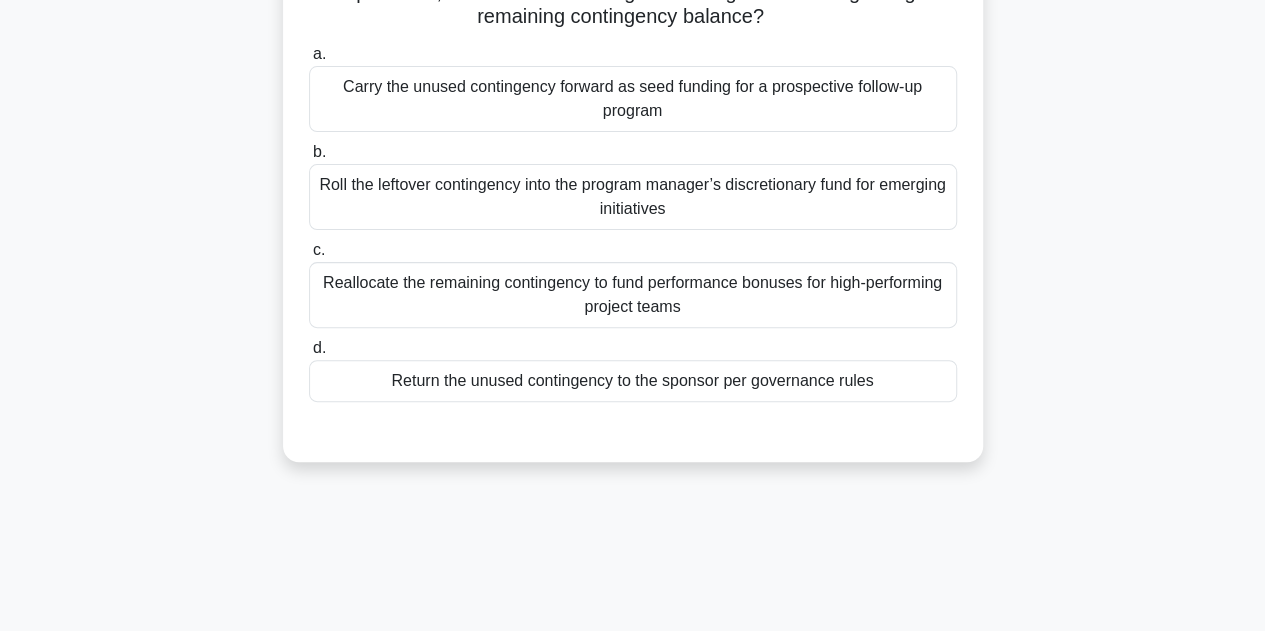 click on "Return the unused contingency to the sponsor per governance rules" at bounding box center (633, 381) 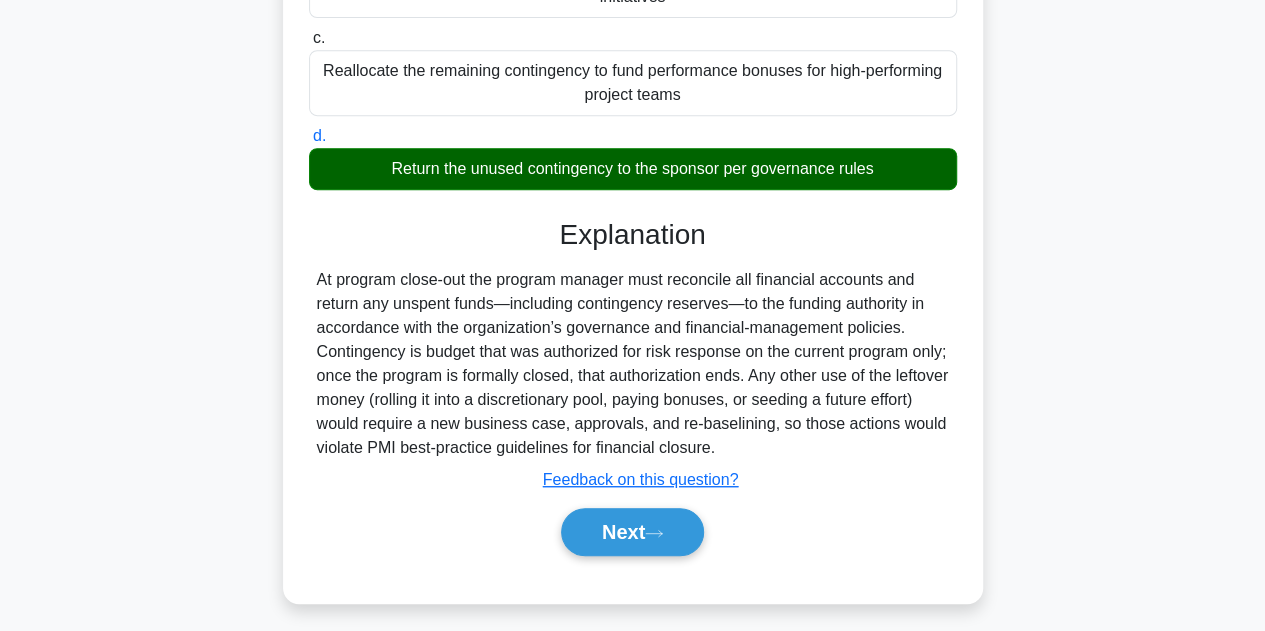 scroll, scrollTop: 449, scrollLeft: 0, axis: vertical 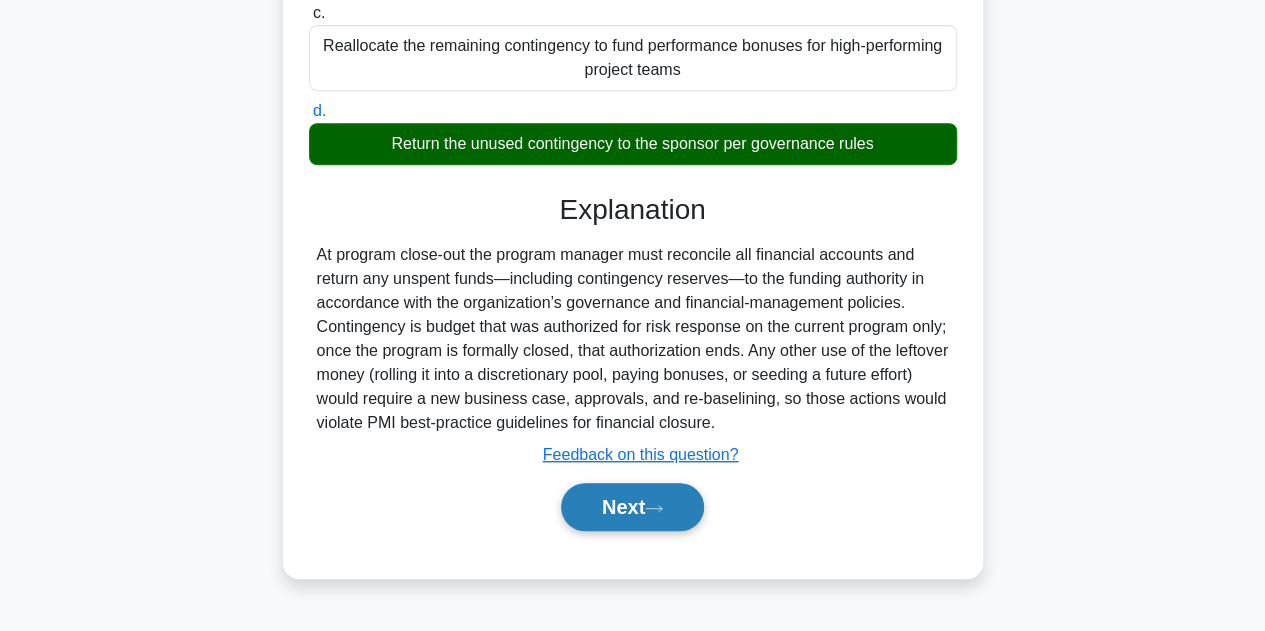 click on "Next" at bounding box center [632, 507] 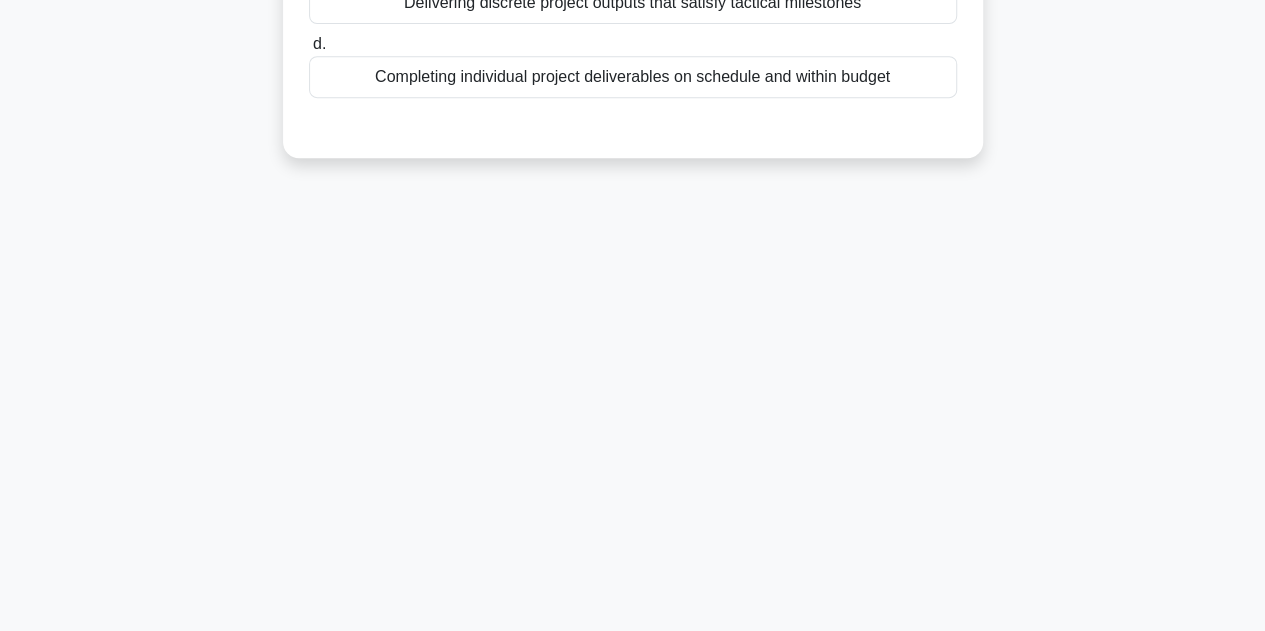 scroll, scrollTop: 0, scrollLeft: 0, axis: both 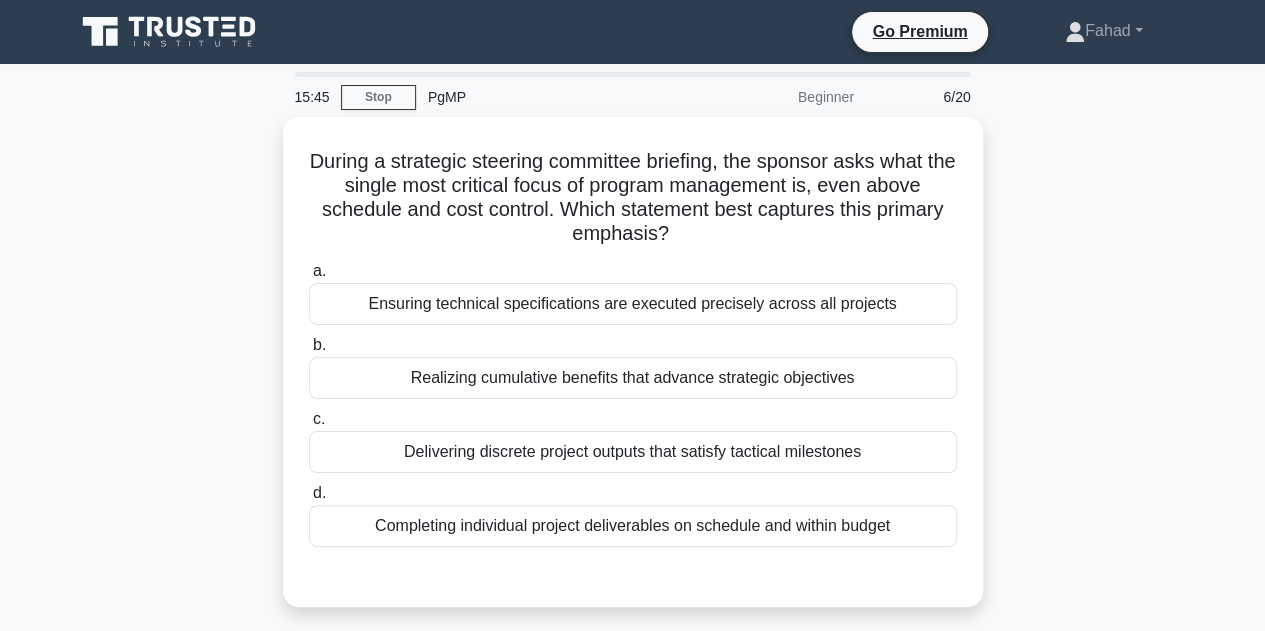click on "During a strategic steering committee briefing, the sponsor asks what the single most critical focus of program management is, even above schedule and cost control. Which statement best captures this primary emphasis?
.spinner_0XTQ{transform-origin:center;animation:spinner_y6GP .75s linear infinite}@keyframes spinner_y6GP{100%{transform:rotate(360deg)}}
a.
b. c. d." at bounding box center [633, 374] 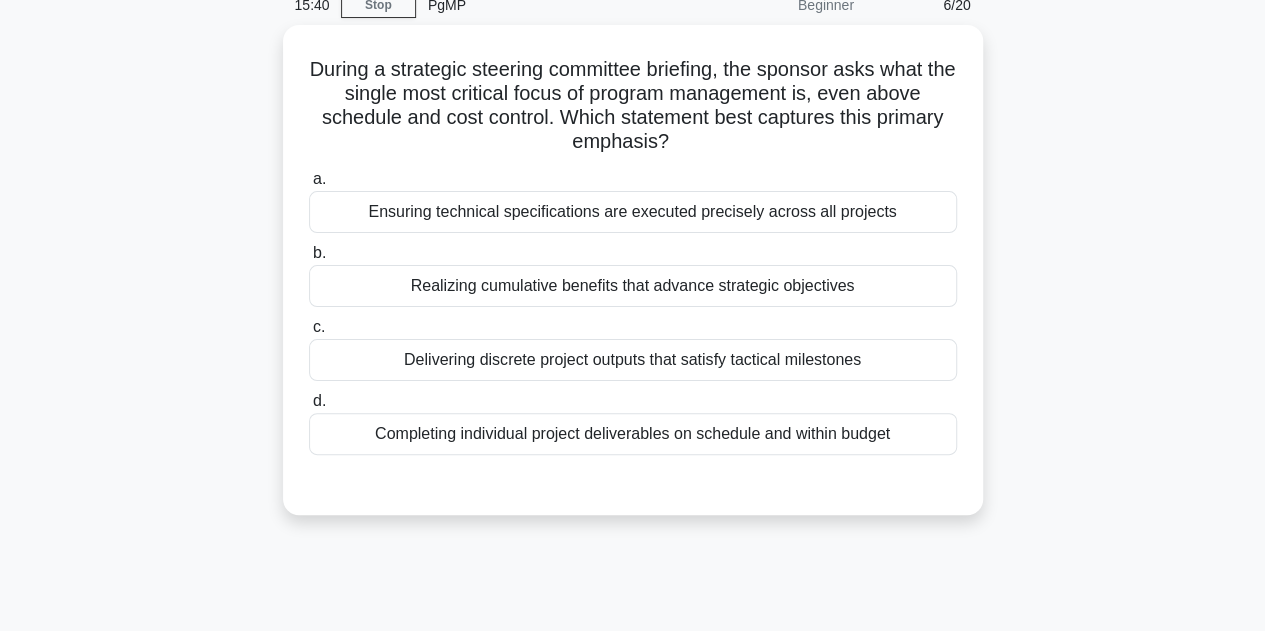scroll, scrollTop: 92, scrollLeft: 0, axis: vertical 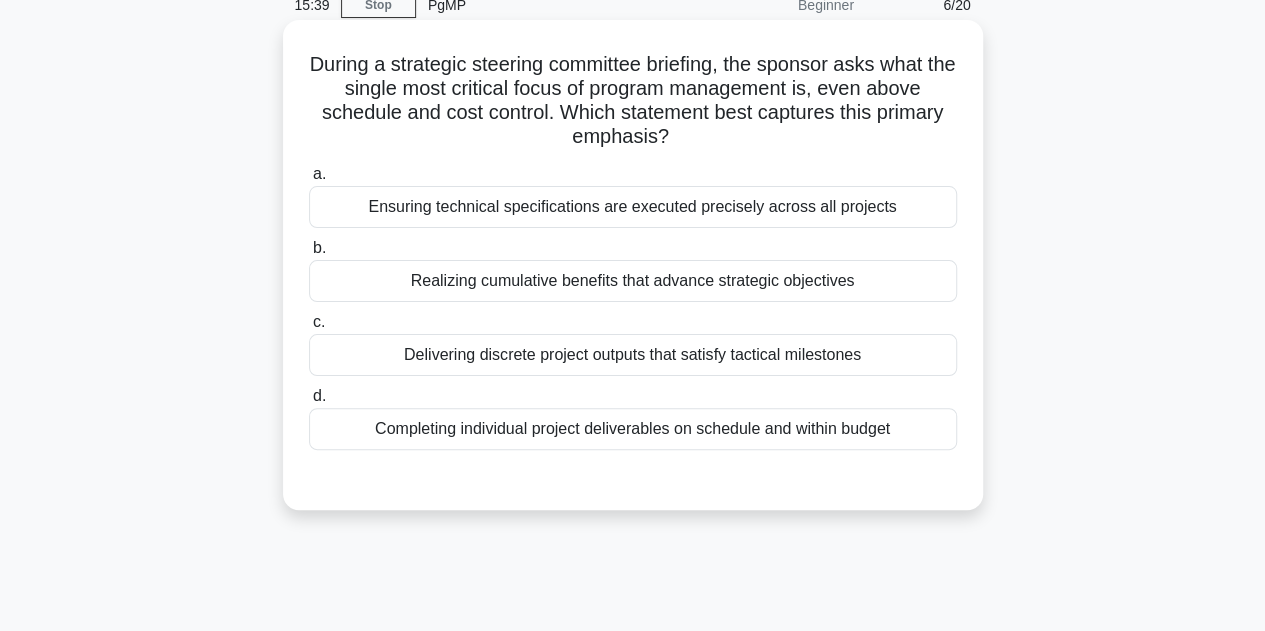 click on "Realizing cumulative benefits that advance strategic objectives" at bounding box center [633, 281] 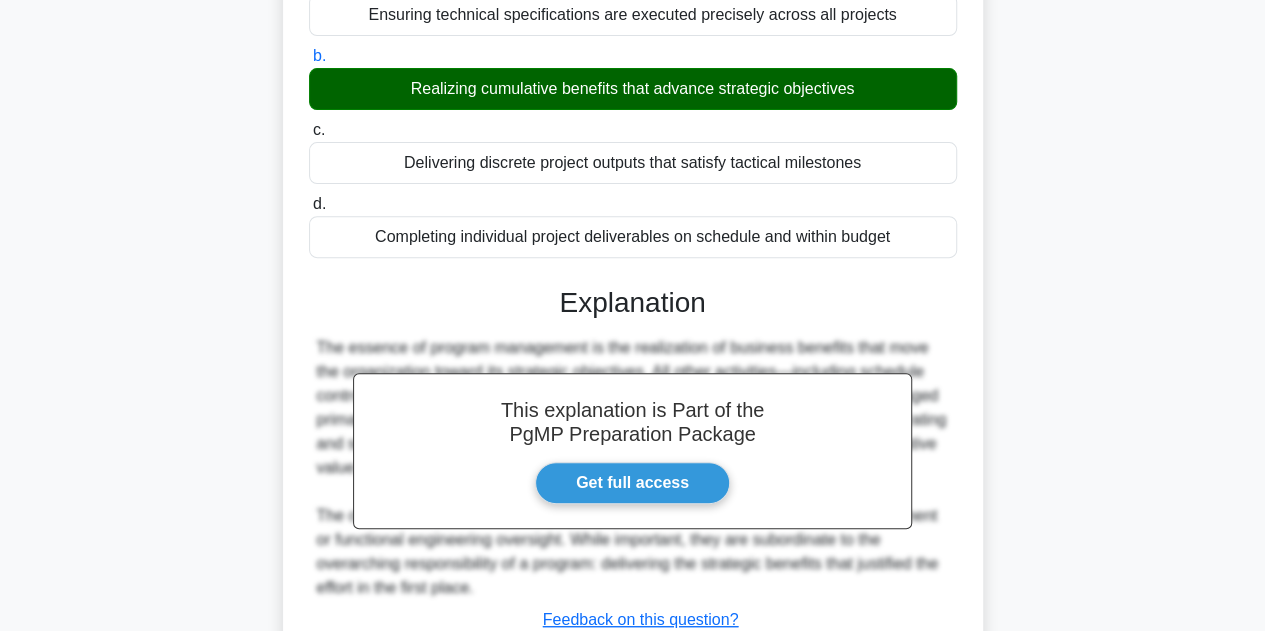 scroll, scrollTop: 421, scrollLeft: 0, axis: vertical 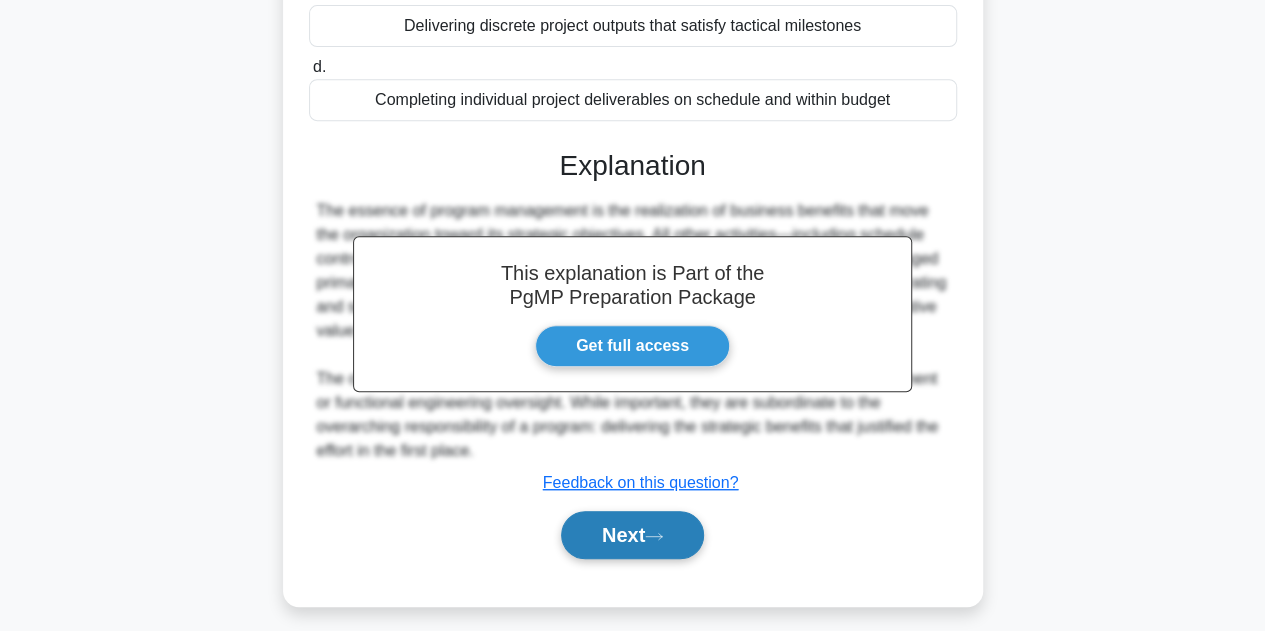 click on "Next" at bounding box center (632, 535) 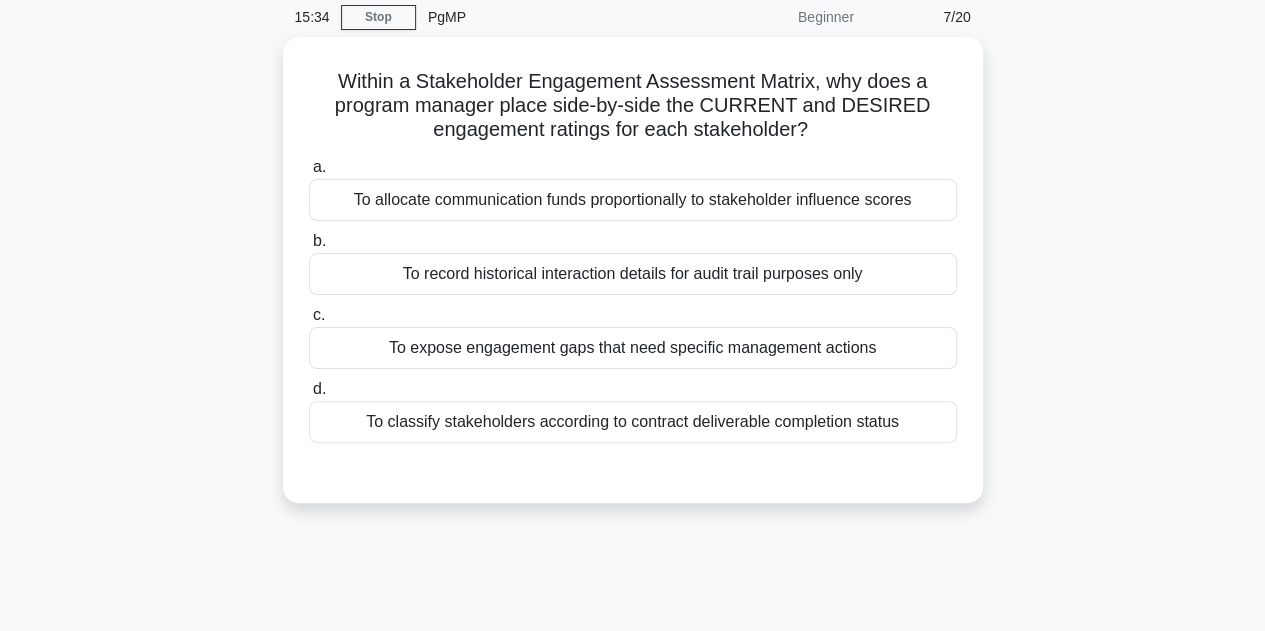 scroll, scrollTop: 0, scrollLeft: 0, axis: both 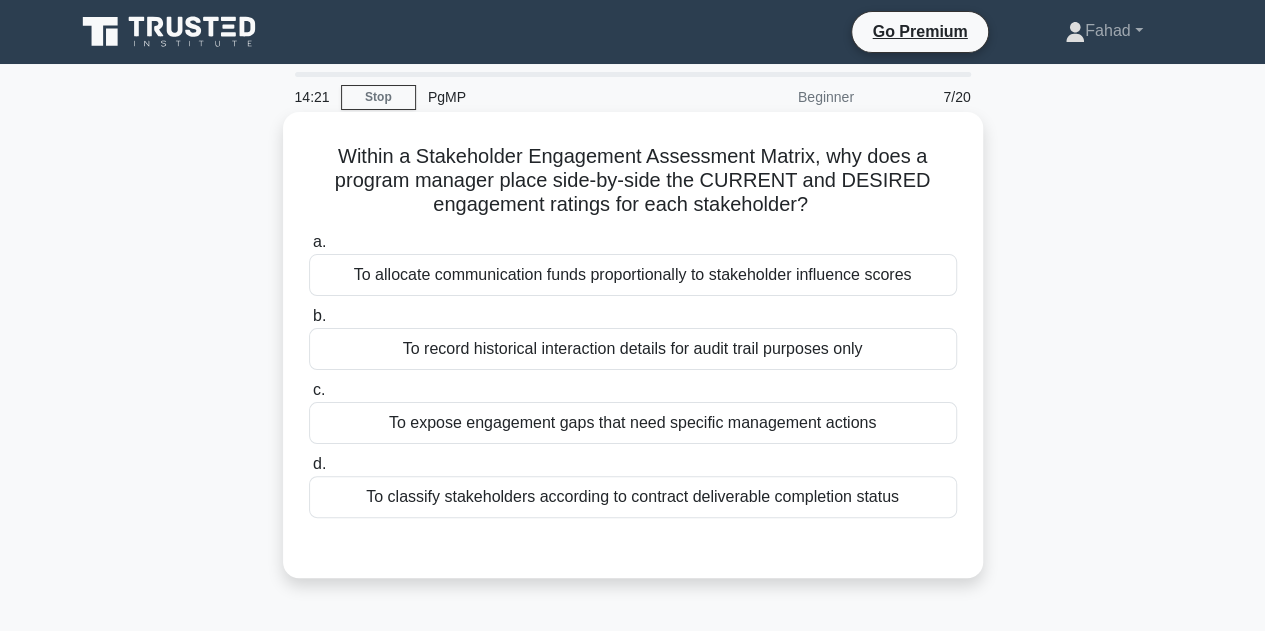 click on "To expose engagement gaps that need specific management actions" at bounding box center [633, 423] 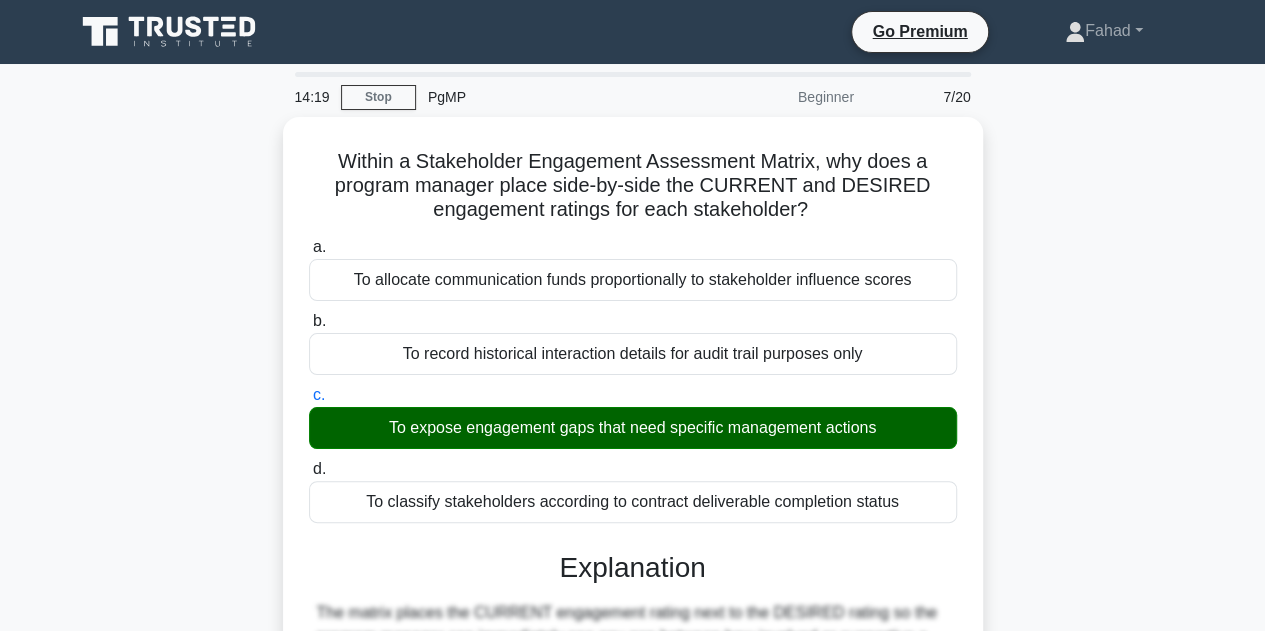 scroll, scrollTop: 449, scrollLeft: 0, axis: vertical 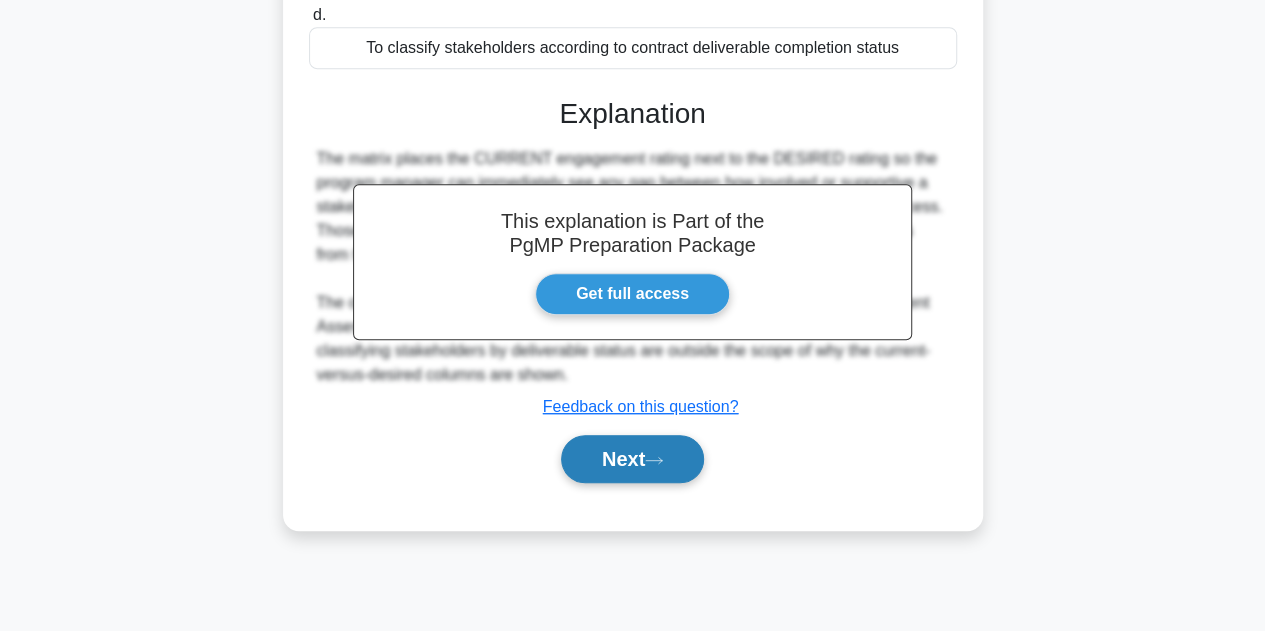 click on "Next" at bounding box center [632, 459] 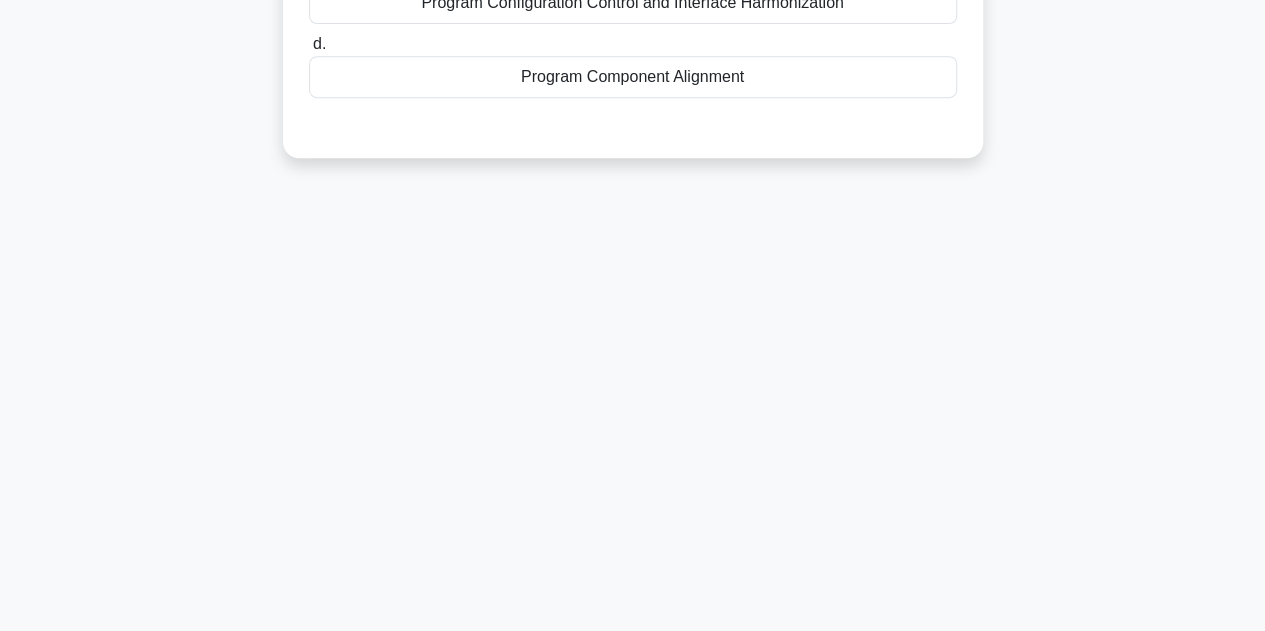 scroll, scrollTop: 0, scrollLeft: 0, axis: both 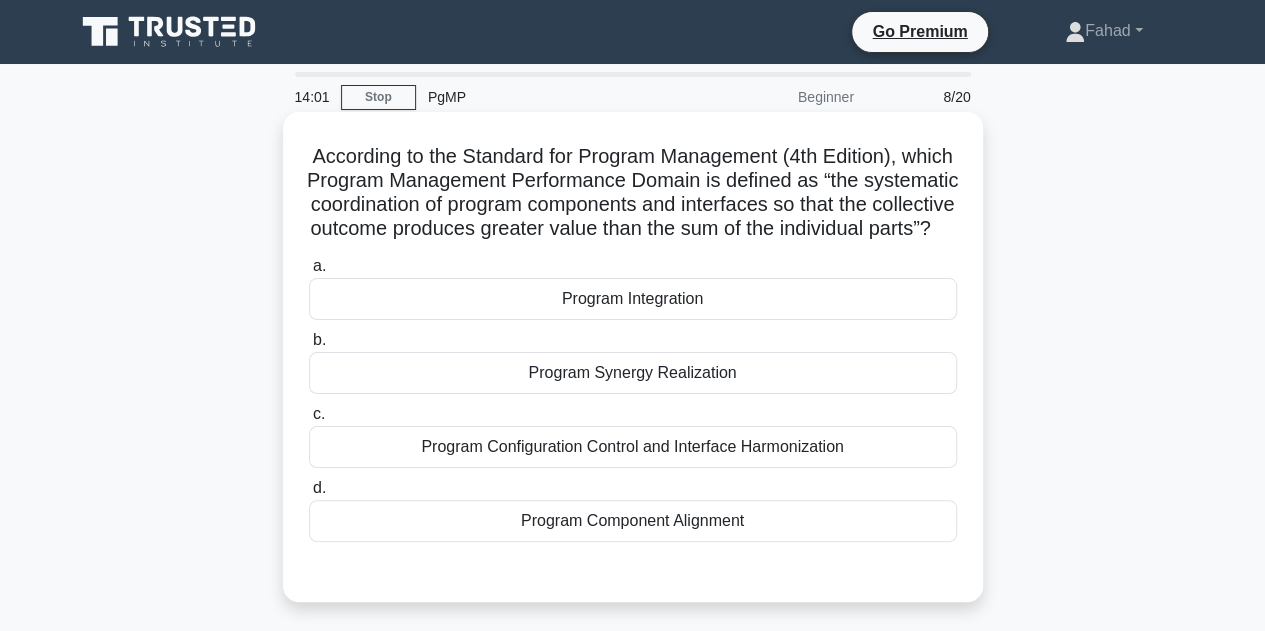 click on "Program Integration" at bounding box center [633, 299] 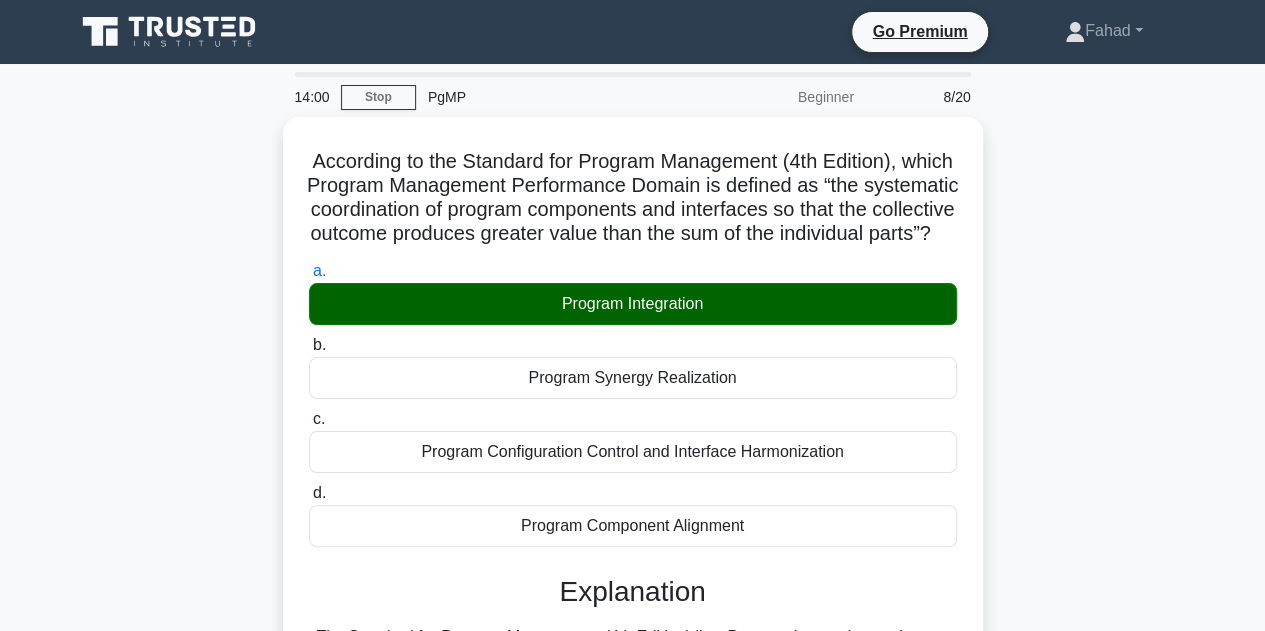 scroll, scrollTop: 449, scrollLeft: 0, axis: vertical 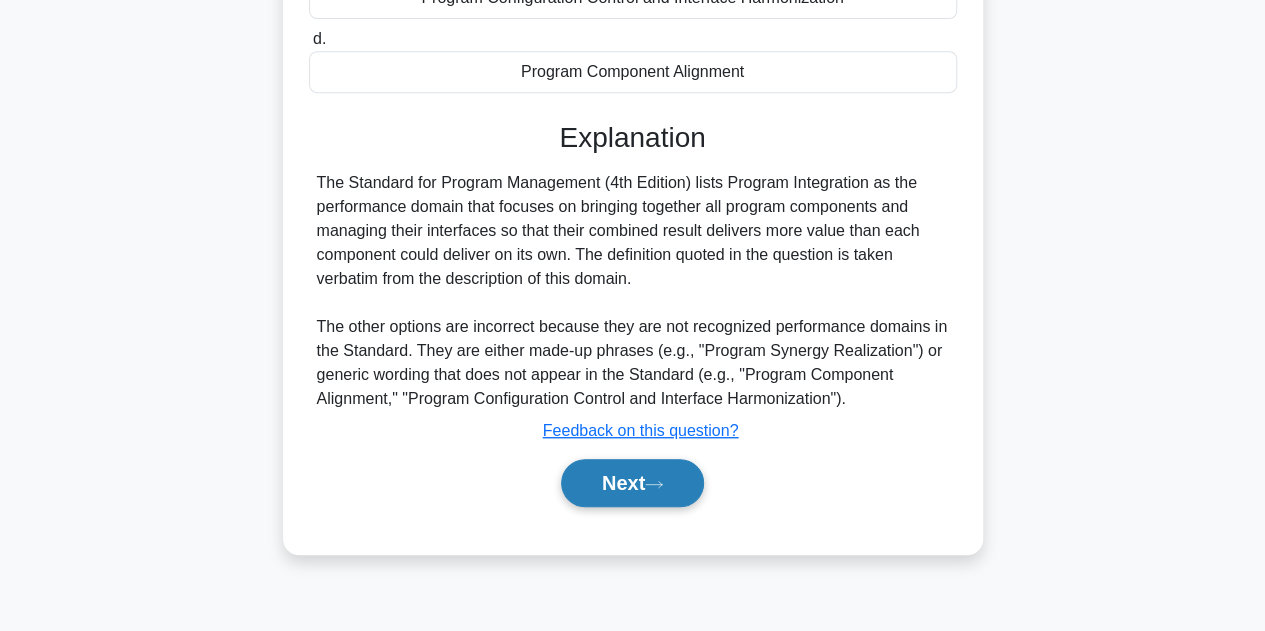 click on "Next" at bounding box center (632, 483) 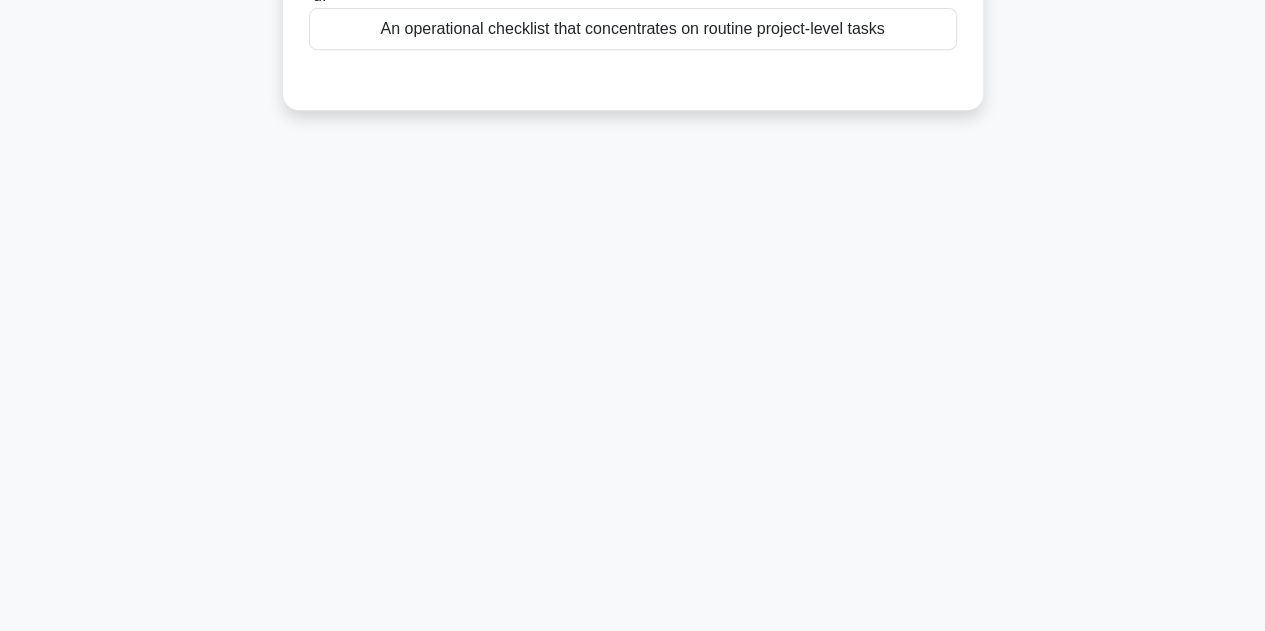 scroll, scrollTop: 0, scrollLeft: 0, axis: both 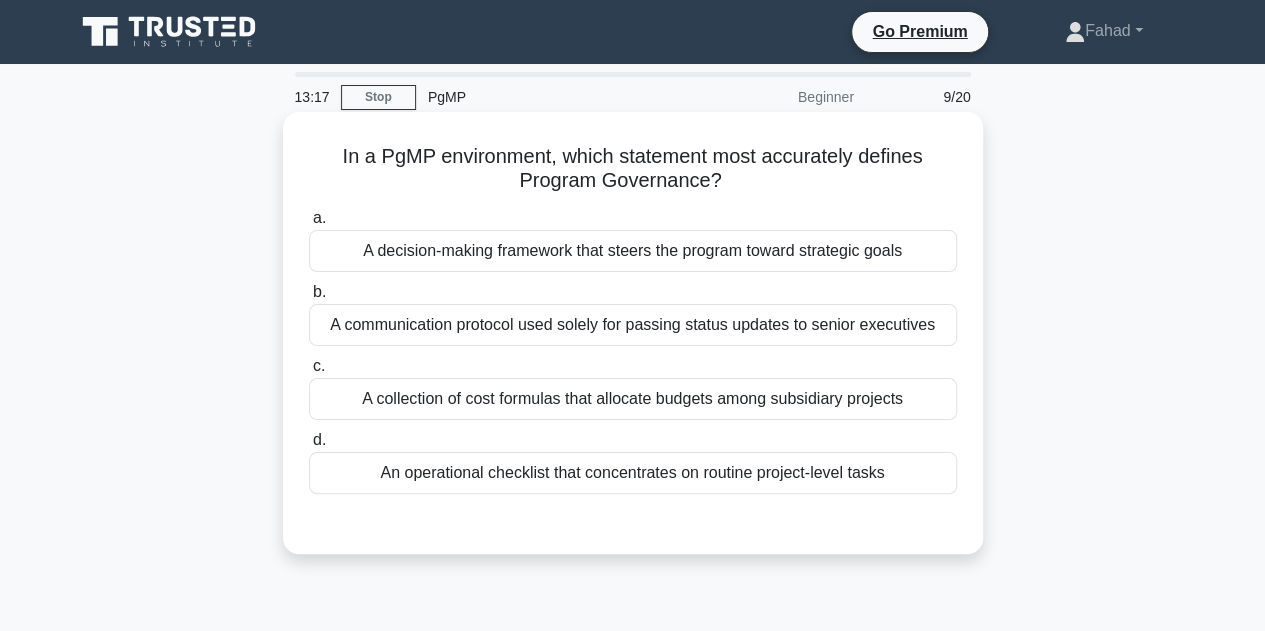 click on "A decision-making framework that steers the program toward strategic goals" at bounding box center [633, 251] 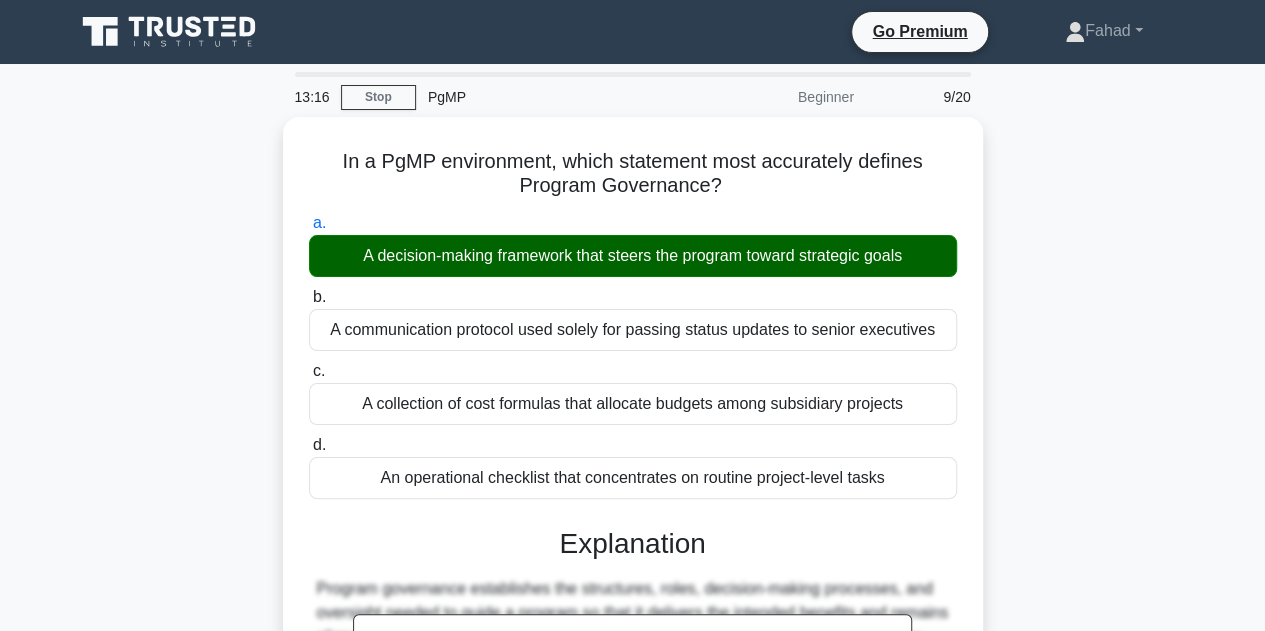 scroll, scrollTop: 449, scrollLeft: 0, axis: vertical 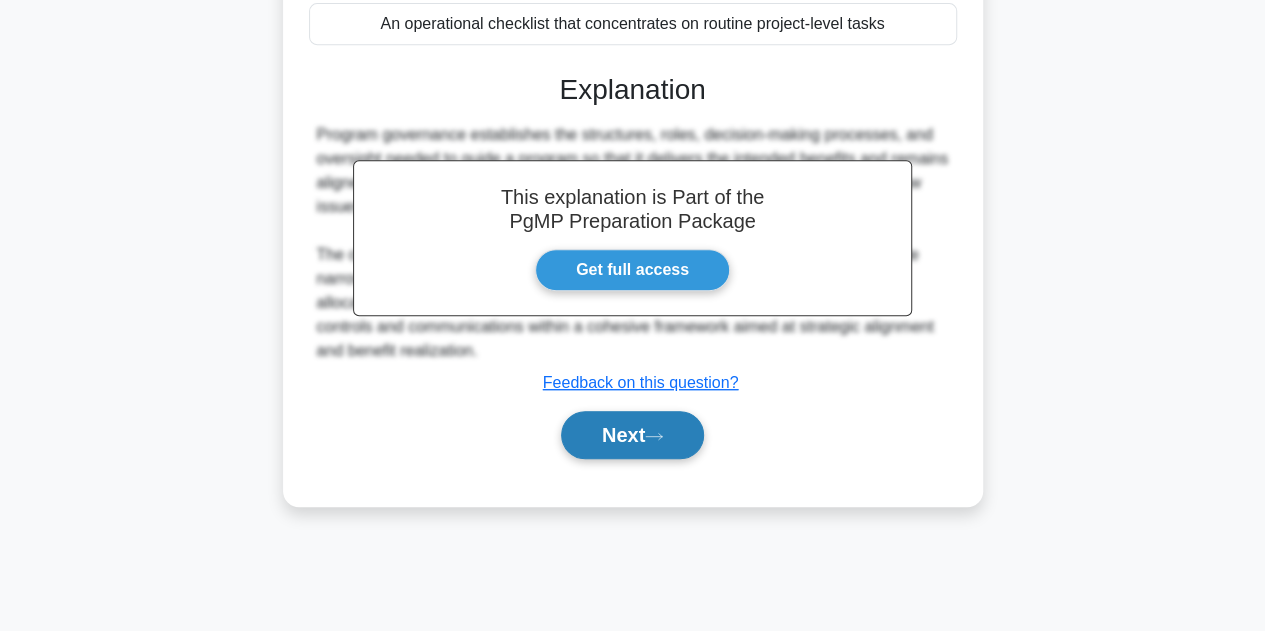 click on "Next" at bounding box center [632, 435] 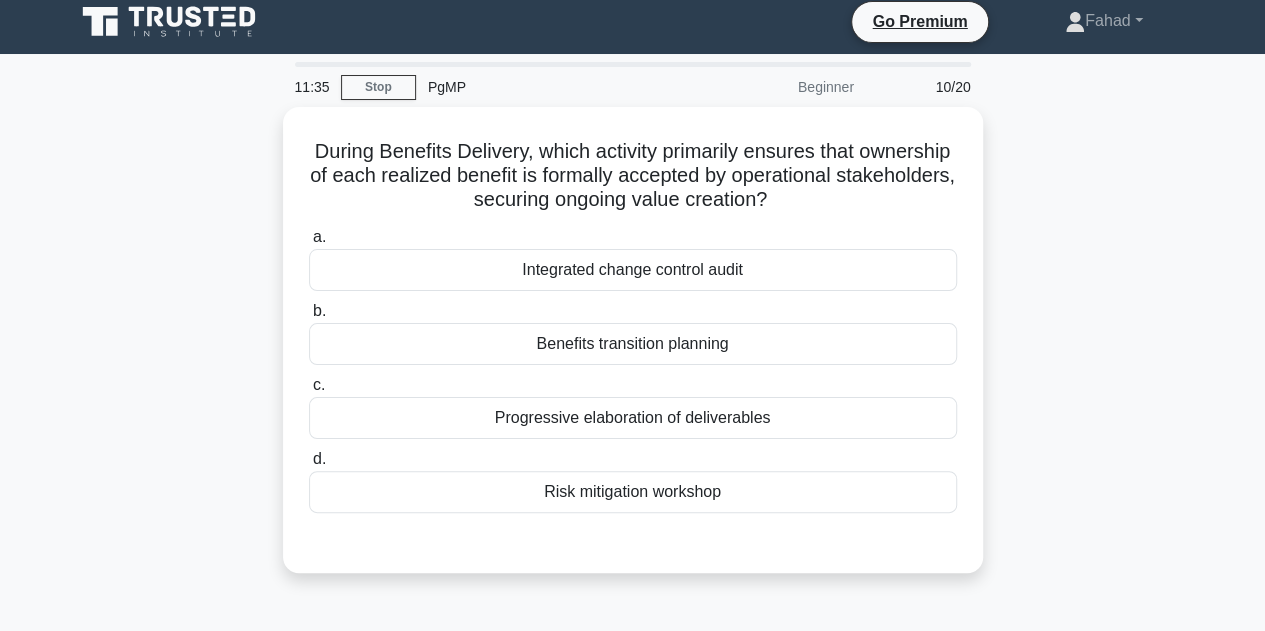 scroll, scrollTop: 11, scrollLeft: 0, axis: vertical 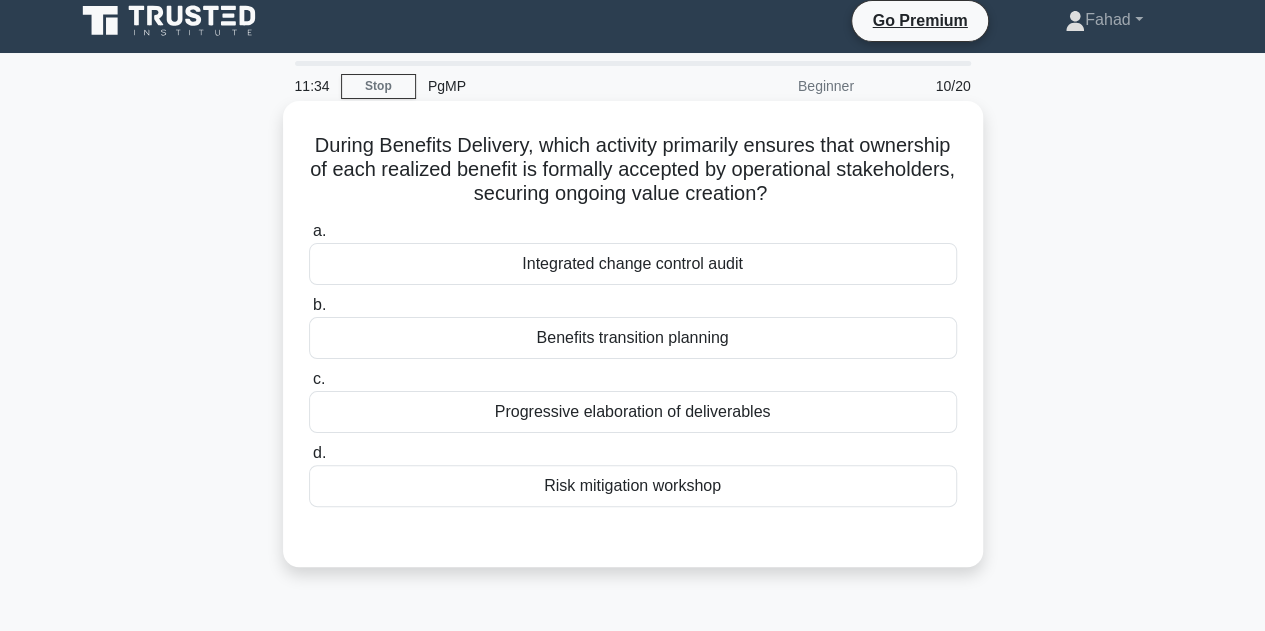 click on "Benefits transition planning" at bounding box center [633, 338] 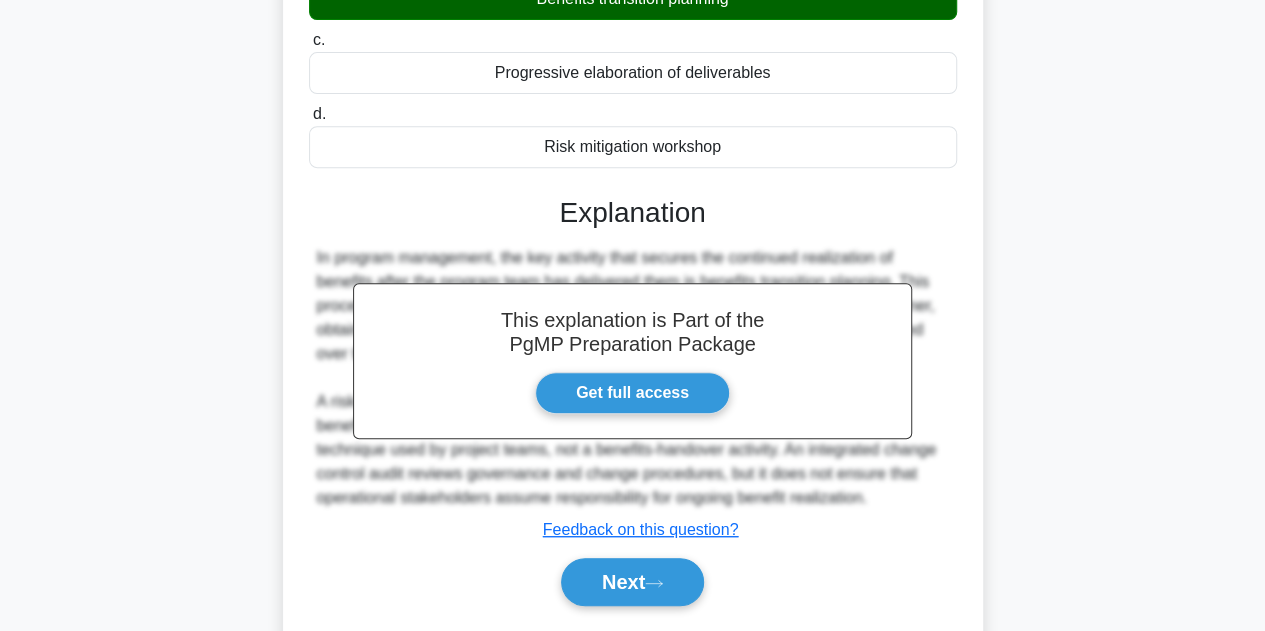 scroll, scrollTop: 353, scrollLeft: 0, axis: vertical 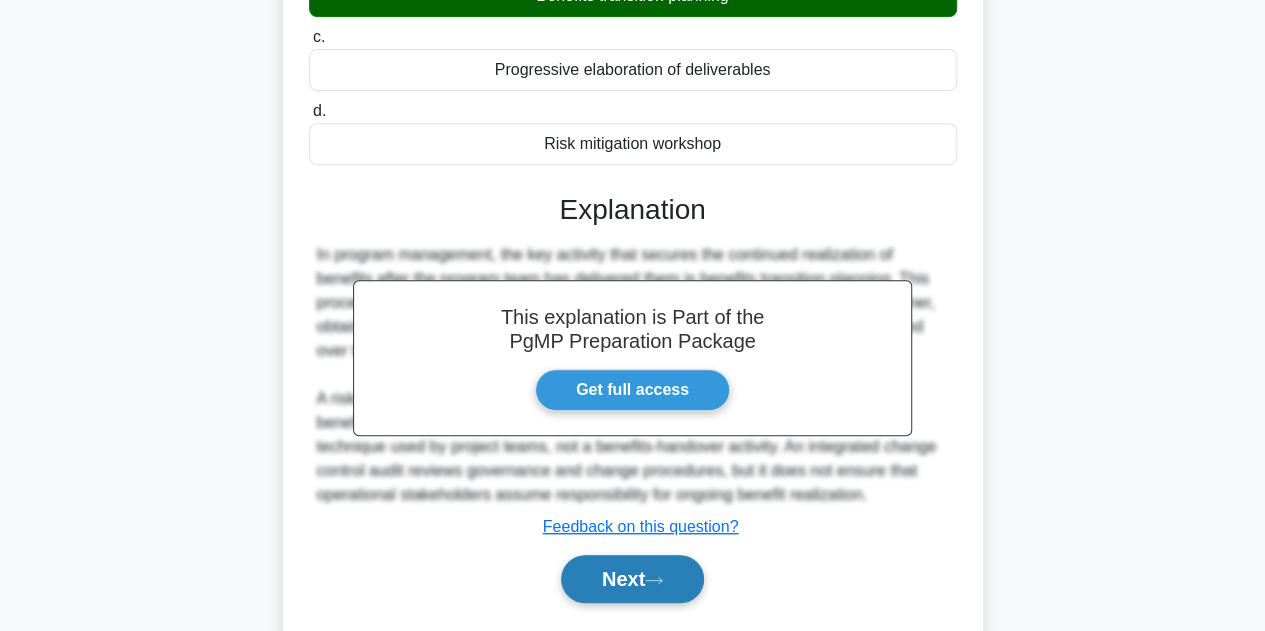 click on "Next" at bounding box center (632, 579) 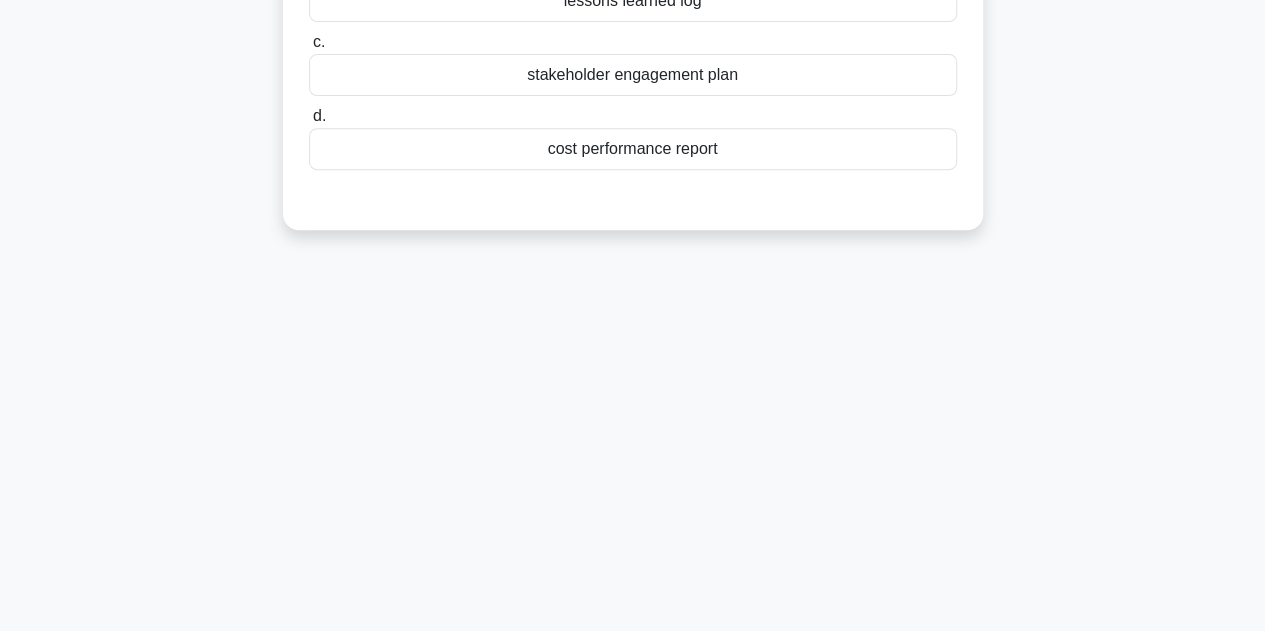 scroll, scrollTop: 0, scrollLeft: 0, axis: both 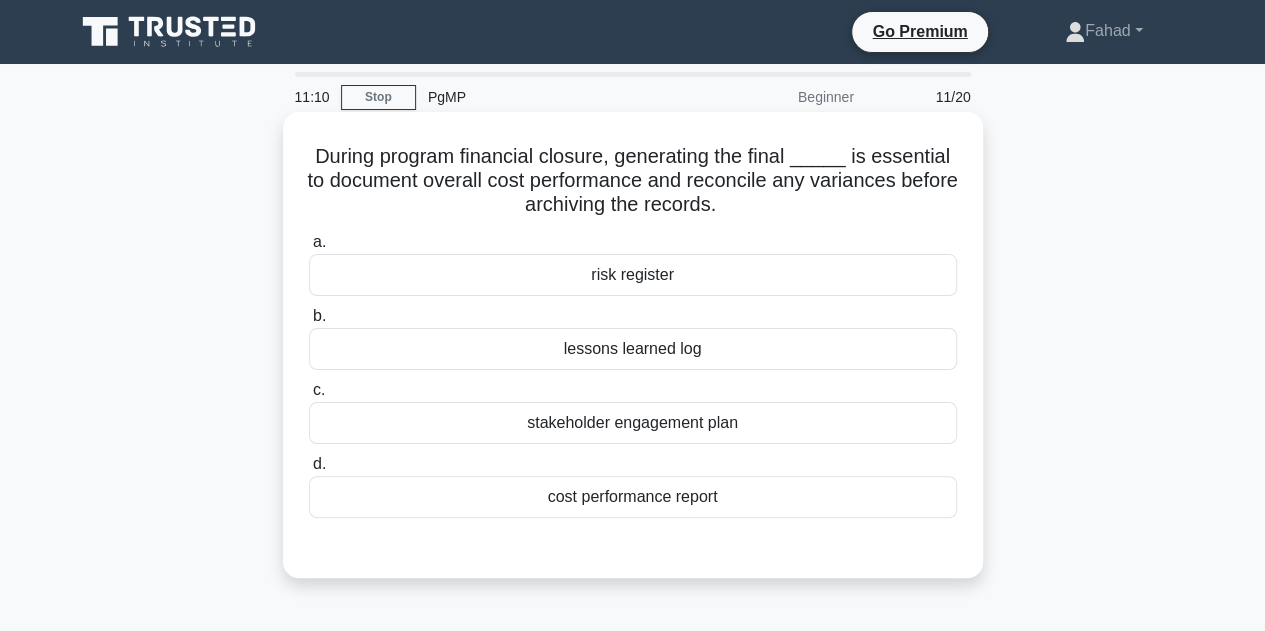 click on "cost performance report" at bounding box center (633, 497) 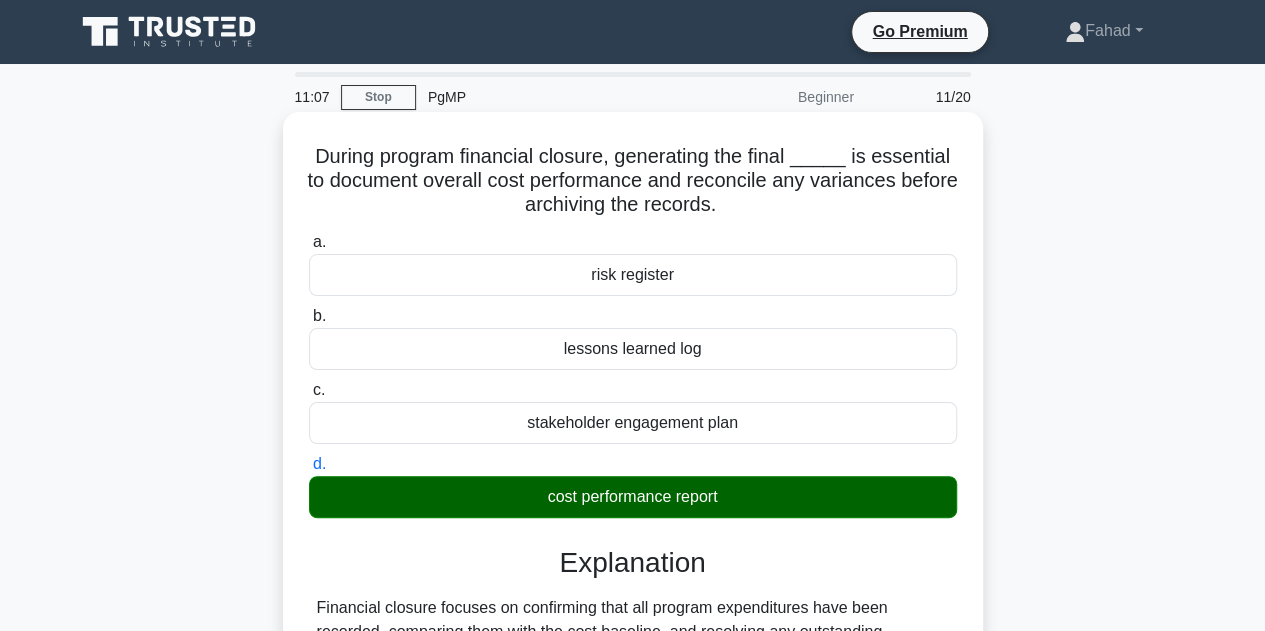 scroll, scrollTop: 449, scrollLeft: 0, axis: vertical 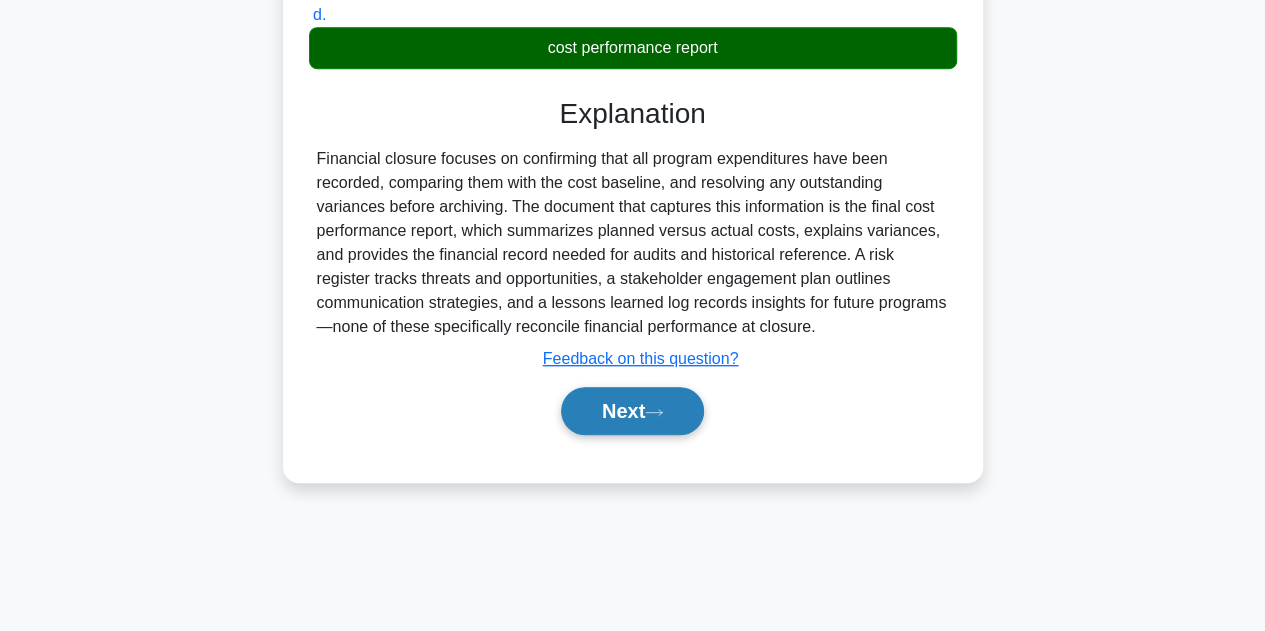 click on "Next" at bounding box center (632, 411) 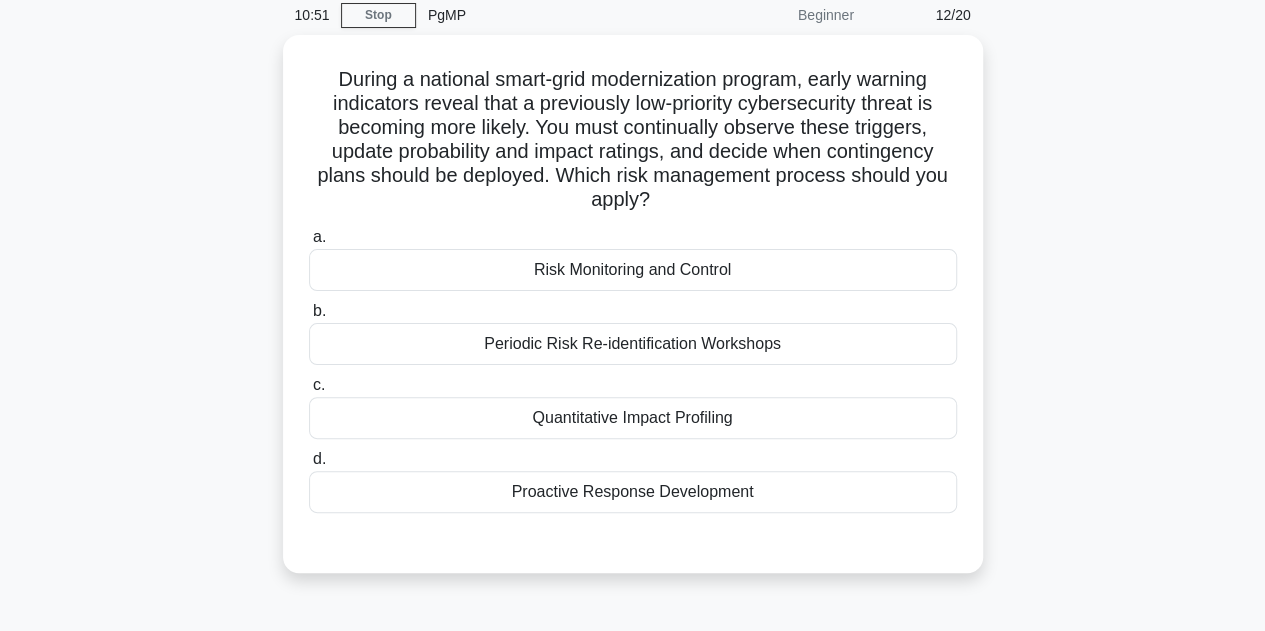 scroll, scrollTop: 83, scrollLeft: 0, axis: vertical 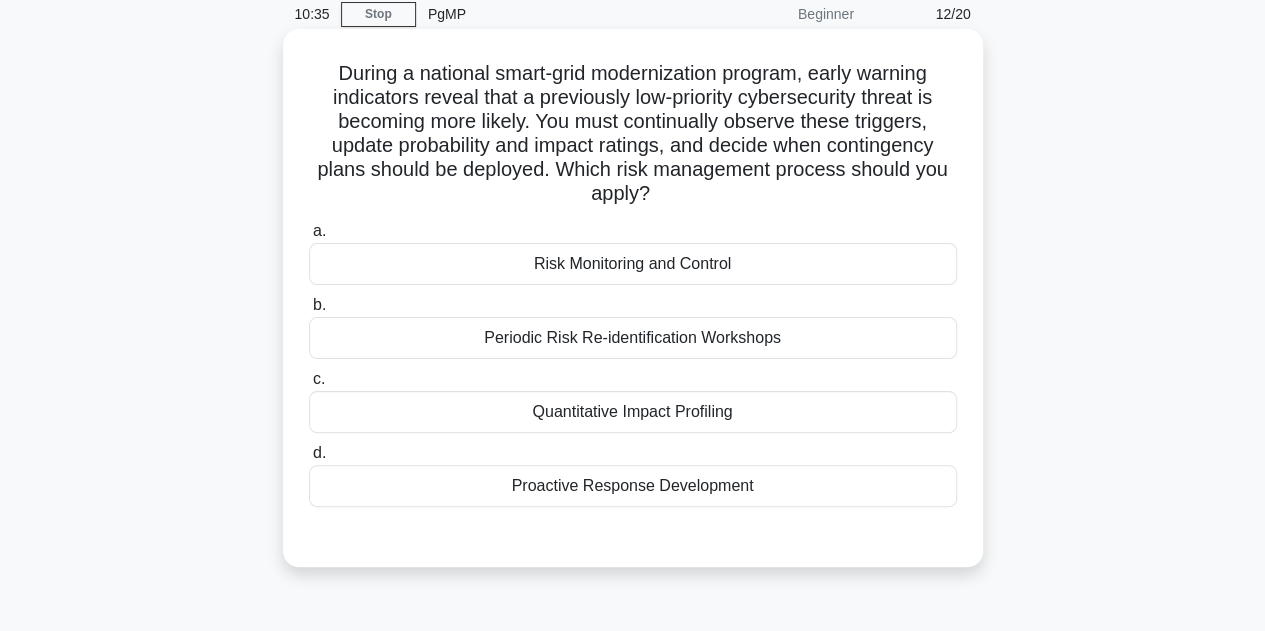 click on "Risk Monitoring and Control" at bounding box center [633, 264] 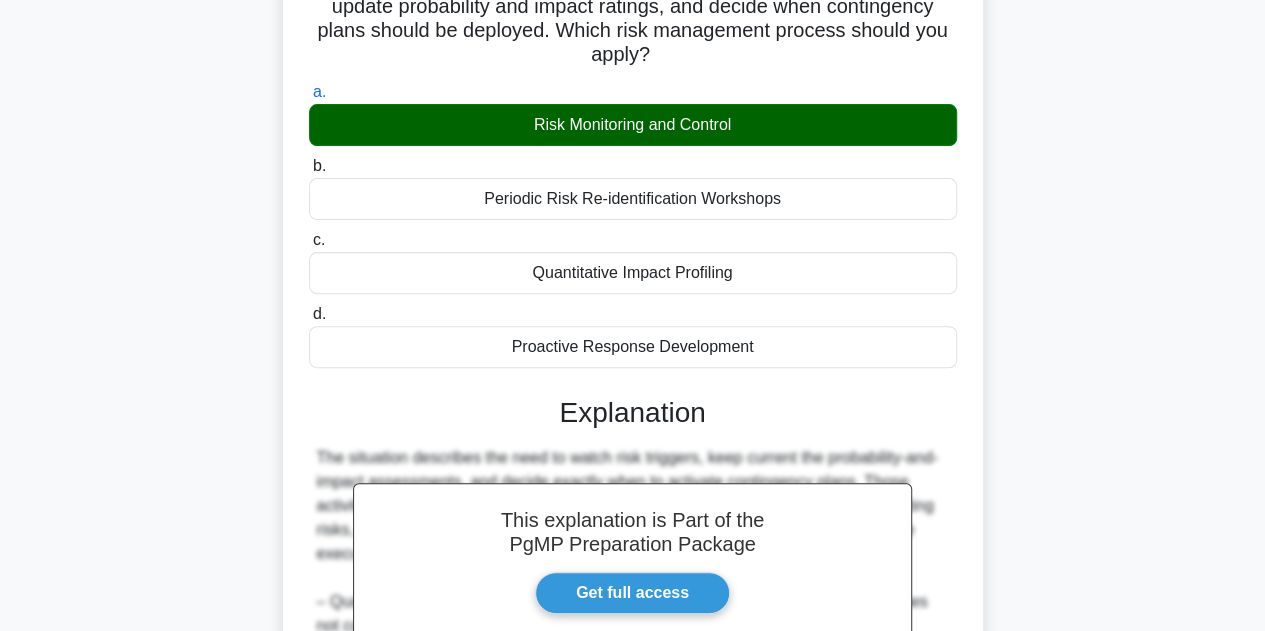 scroll, scrollTop: 503, scrollLeft: 0, axis: vertical 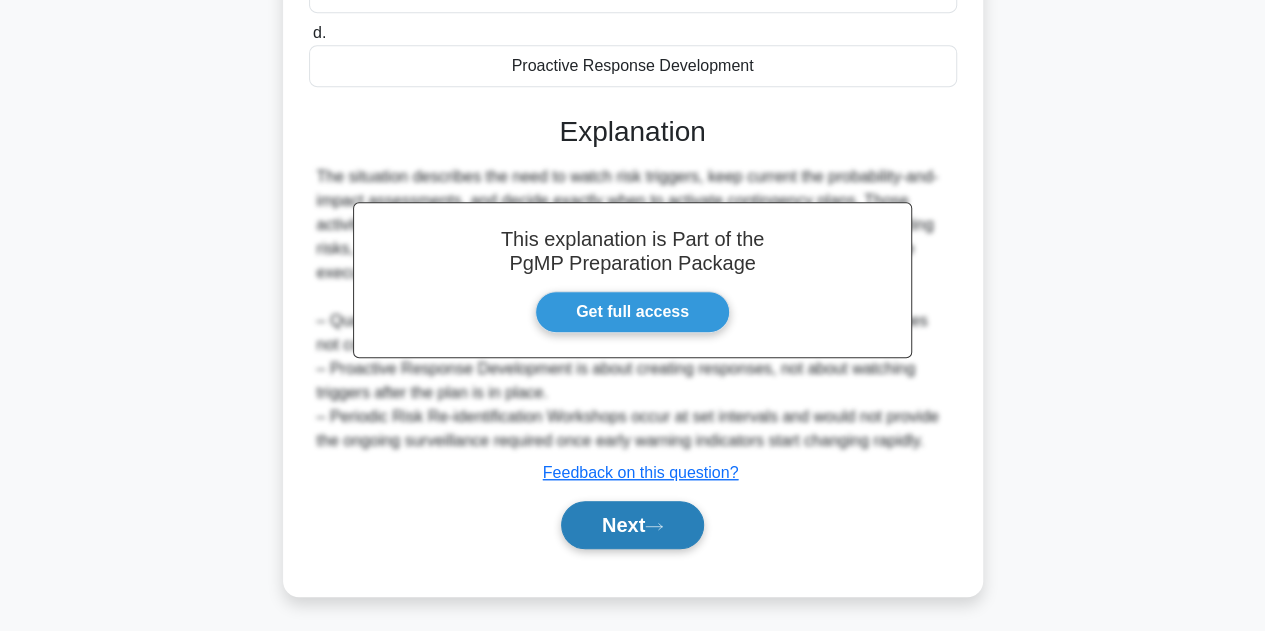 click on "Next" at bounding box center (632, 525) 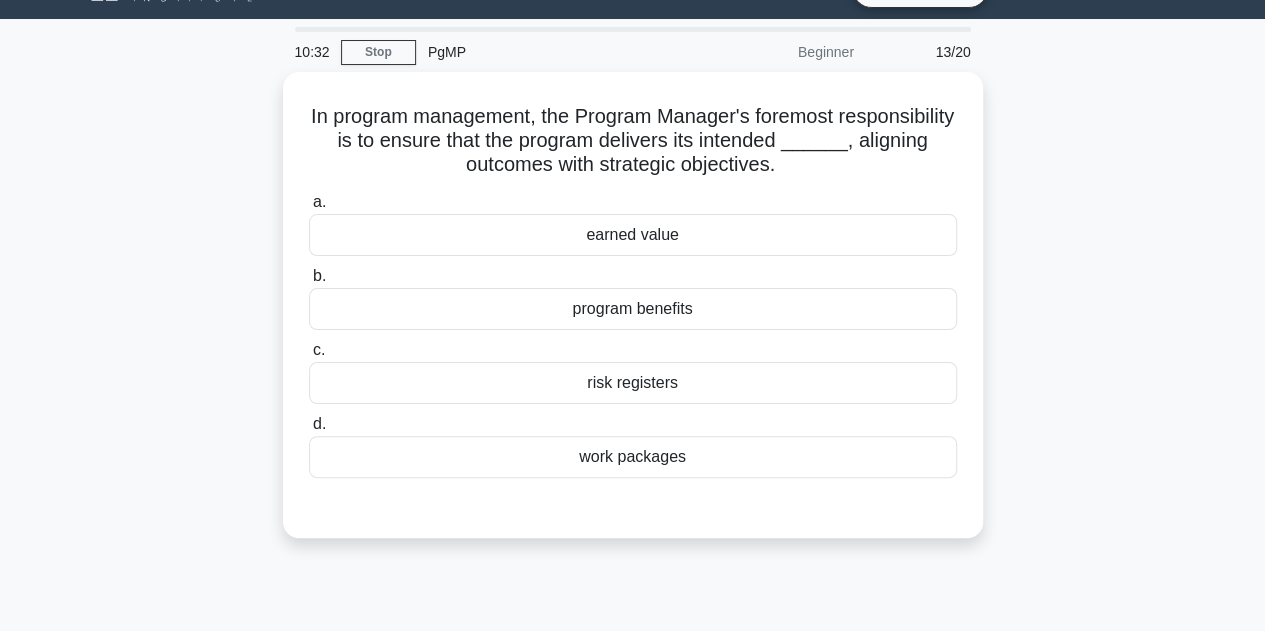 scroll, scrollTop: 0, scrollLeft: 0, axis: both 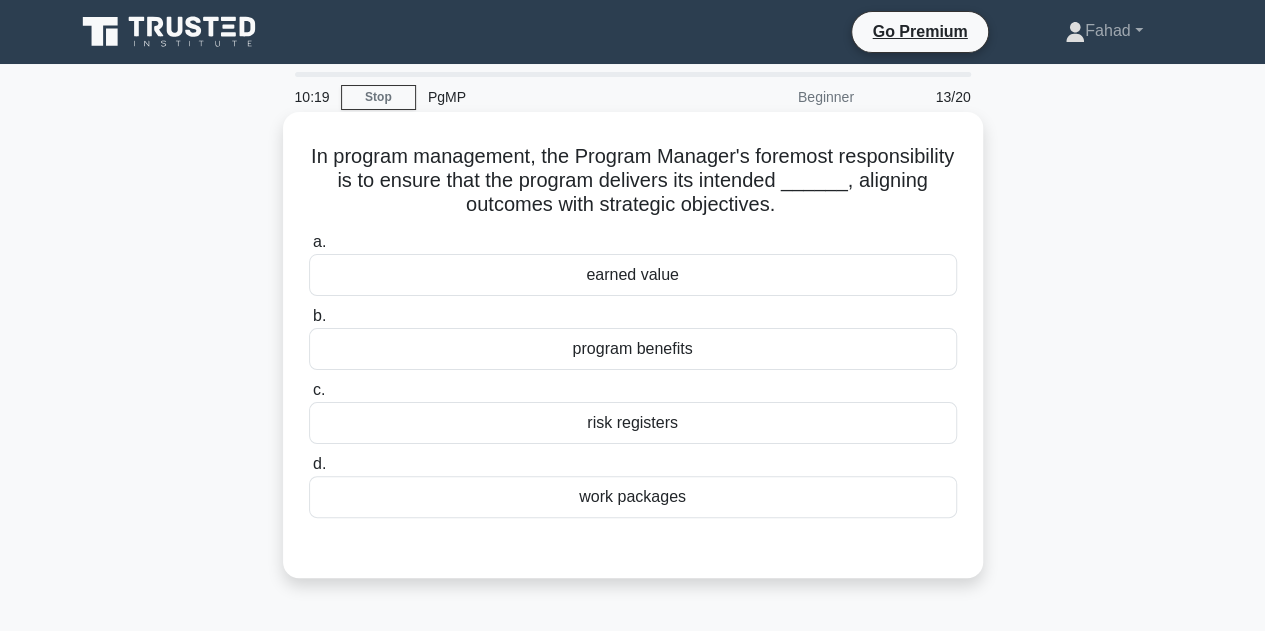 click on "program benefits" at bounding box center (633, 349) 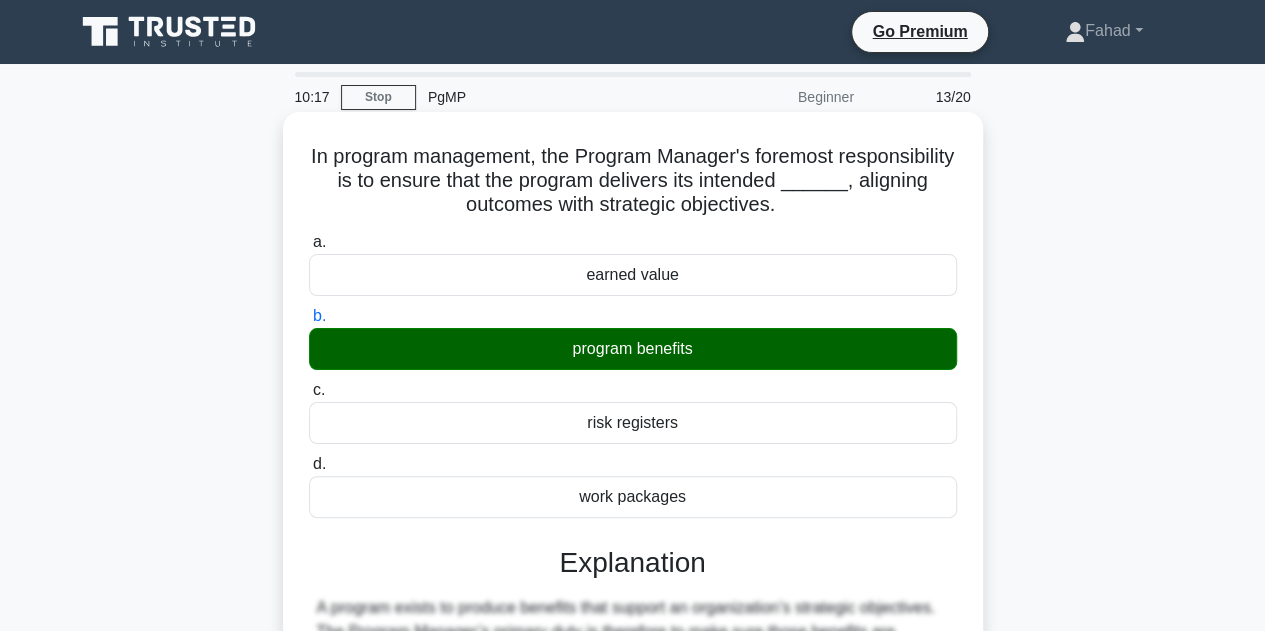 scroll, scrollTop: 449, scrollLeft: 0, axis: vertical 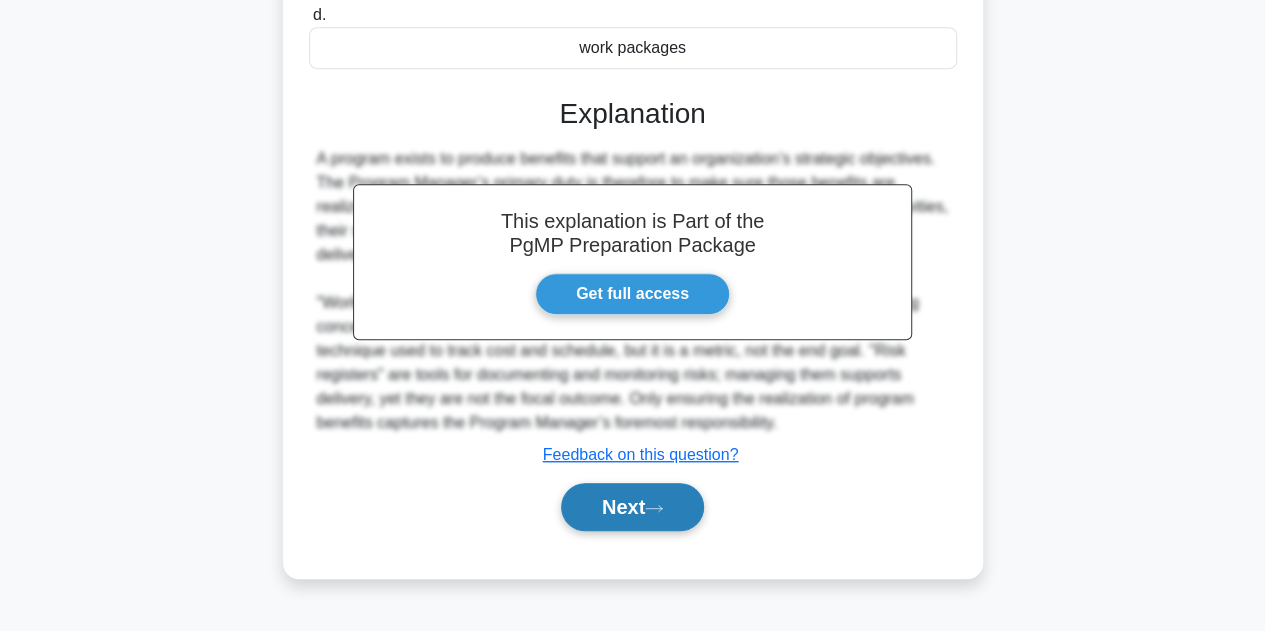 click 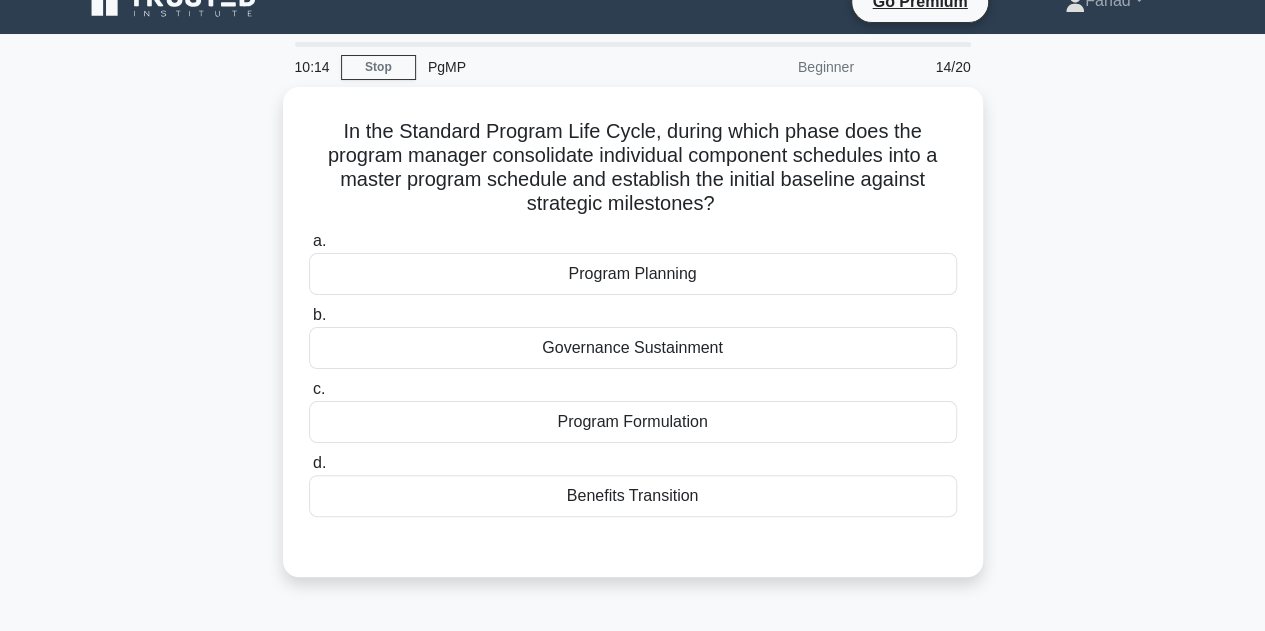 scroll, scrollTop: 0, scrollLeft: 0, axis: both 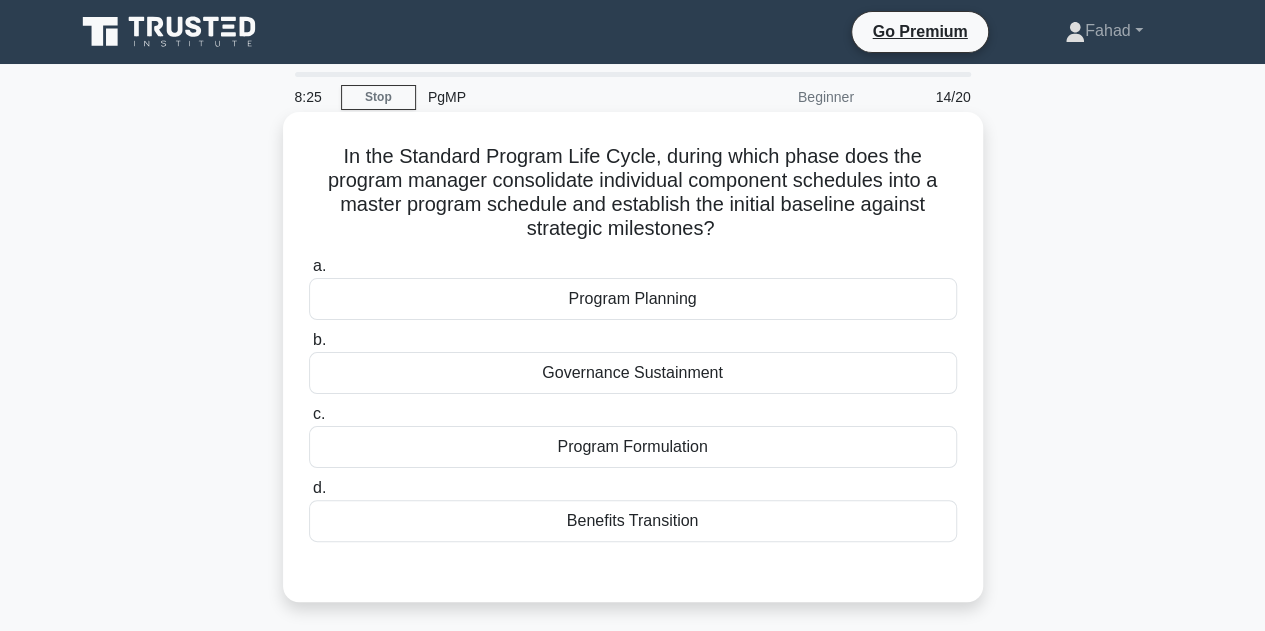 click on "Program Planning" at bounding box center [633, 299] 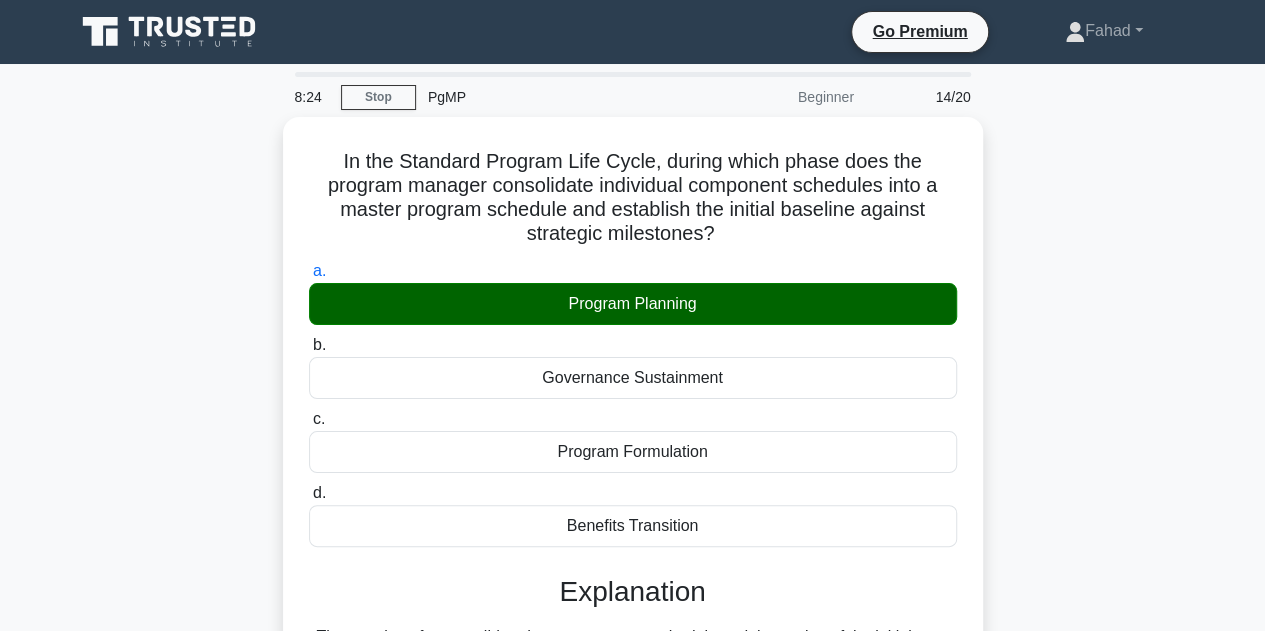 scroll, scrollTop: 527, scrollLeft: 0, axis: vertical 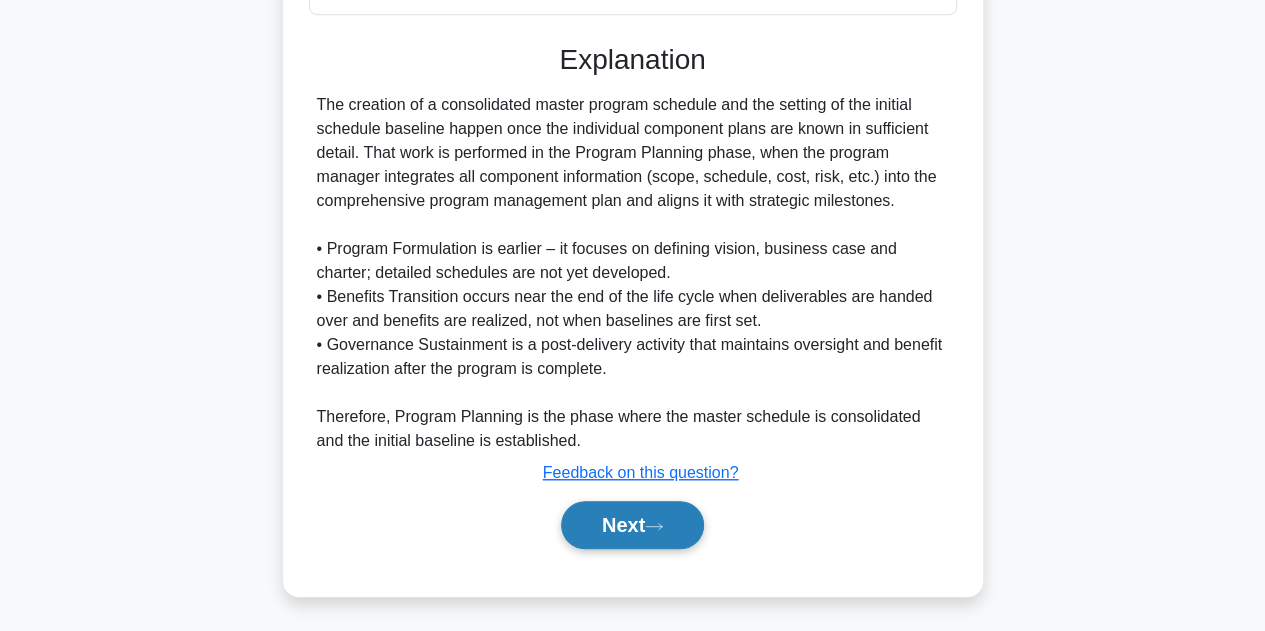 click on "Next" at bounding box center (632, 525) 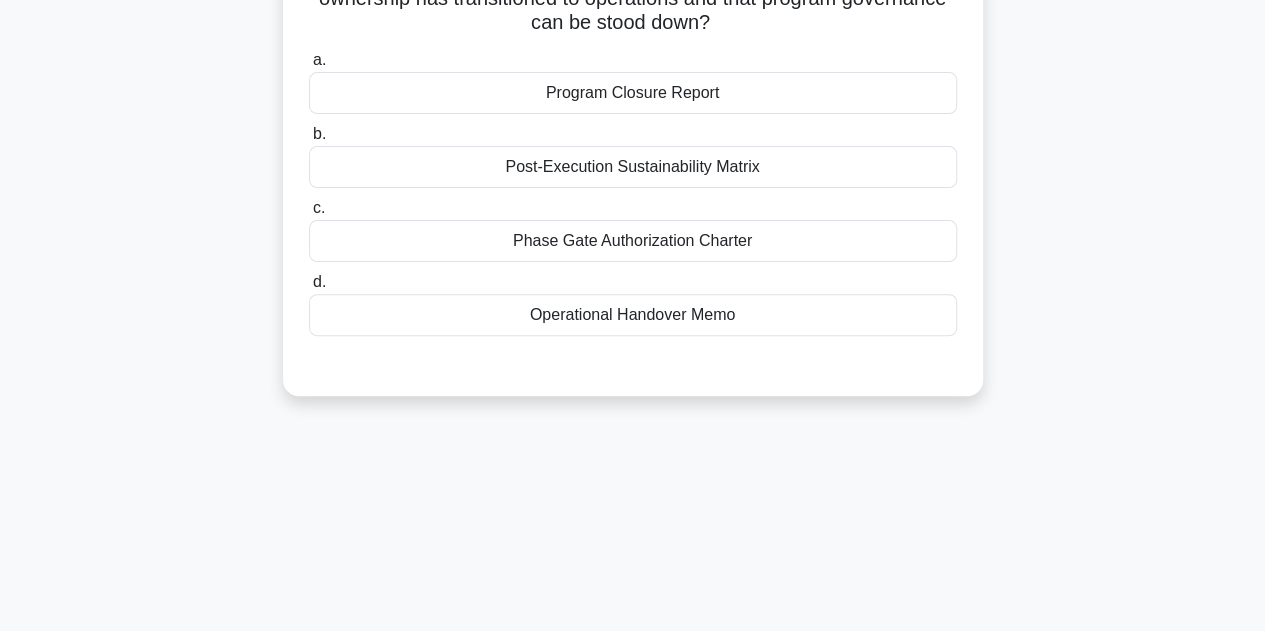 scroll, scrollTop: 0, scrollLeft: 0, axis: both 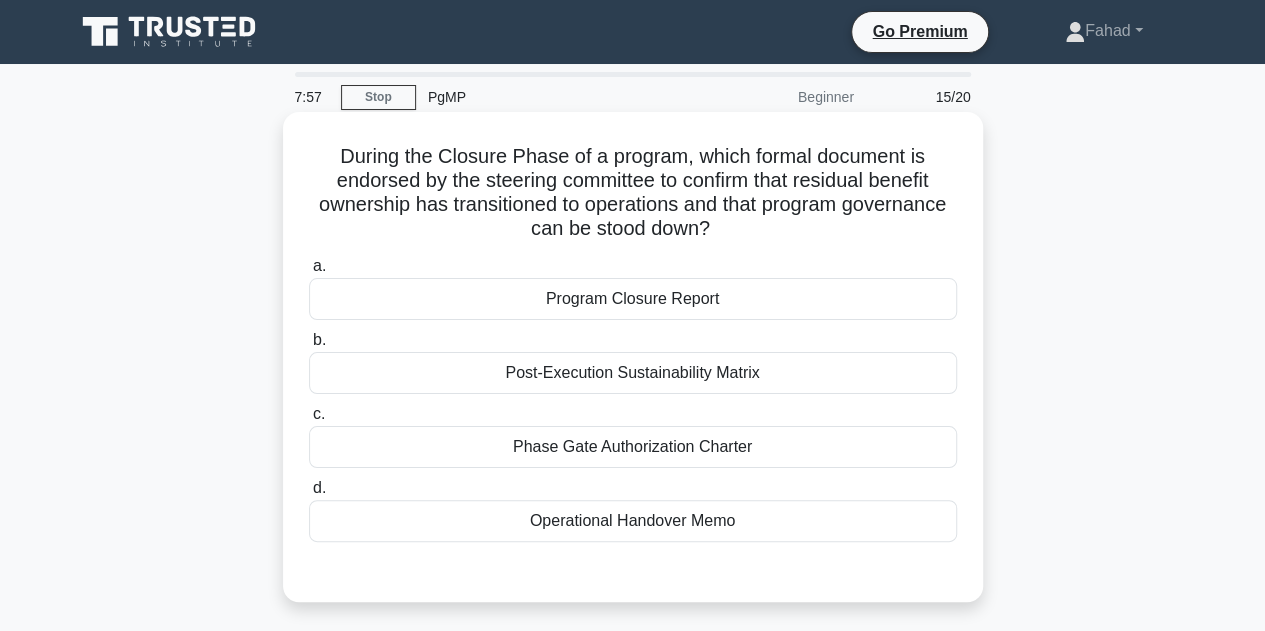 click on "Program Closure Report" at bounding box center [633, 299] 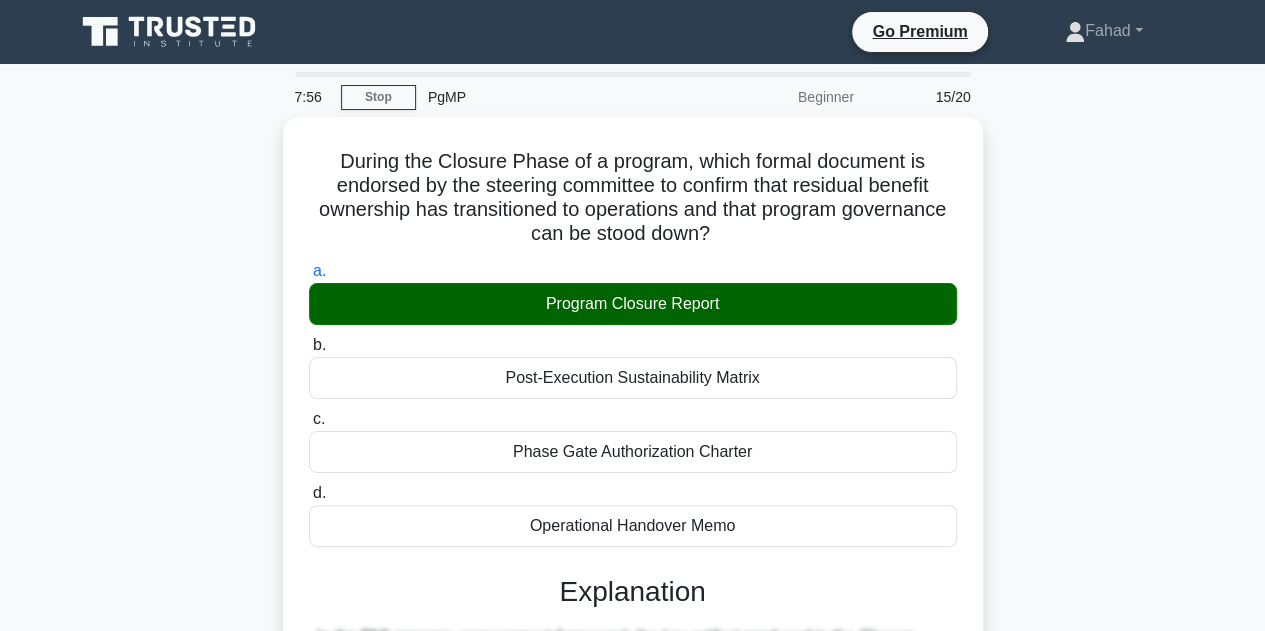 scroll, scrollTop: 455, scrollLeft: 0, axis: vertical 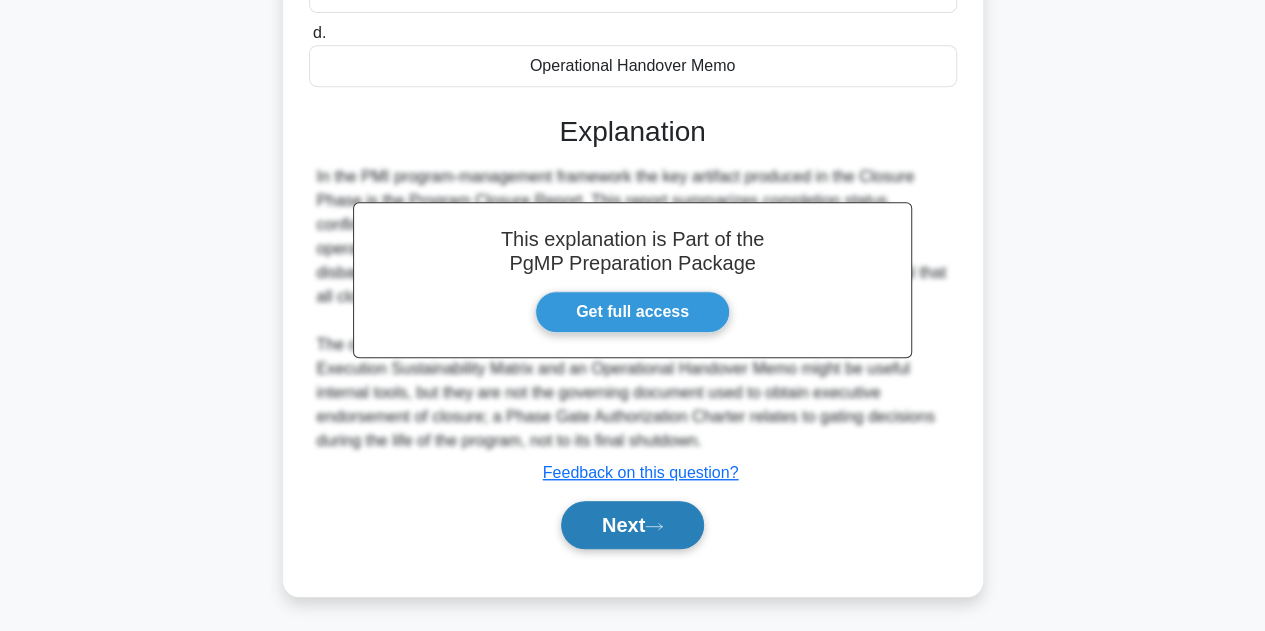 click on "Next" at bounding box center [632, 525] 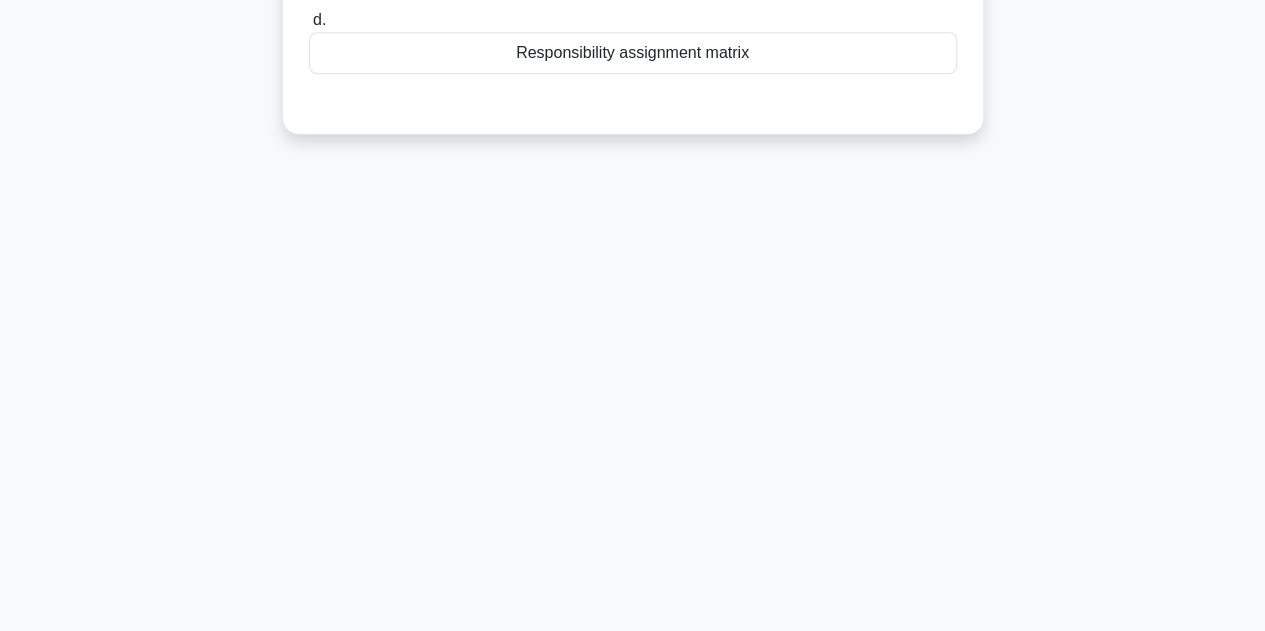 click on "7:52
Stop
PgMP
Beginner
16/20
During program stakeholder identification, you need to detect informal influencers who are not reflected on the official org chart. Which analytical technique is most appropriate?
.spinner_0XTQ{transform-origin:center;animation:spinner_y6GP .75s linear infinite}@keyframes spinner_y6GP{100%{transform:rotate(360deg)}}
a." at bounding box center (633, 123) 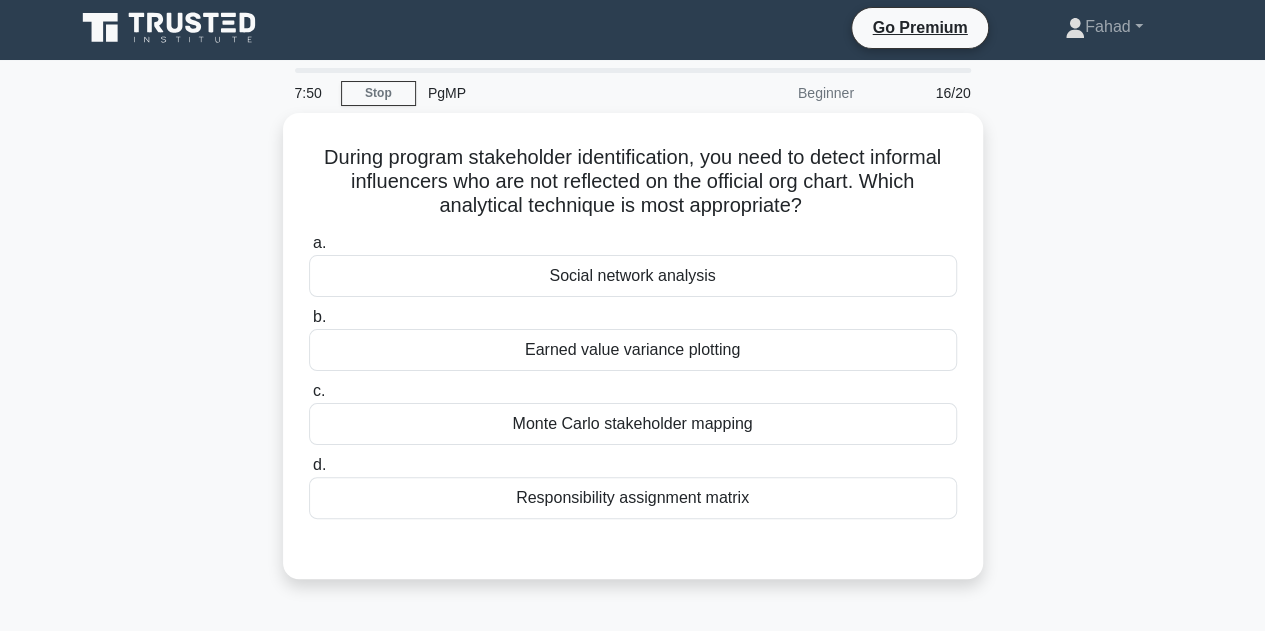 scroll, scrollTop: 0, scrollLeft: 0, axis: both 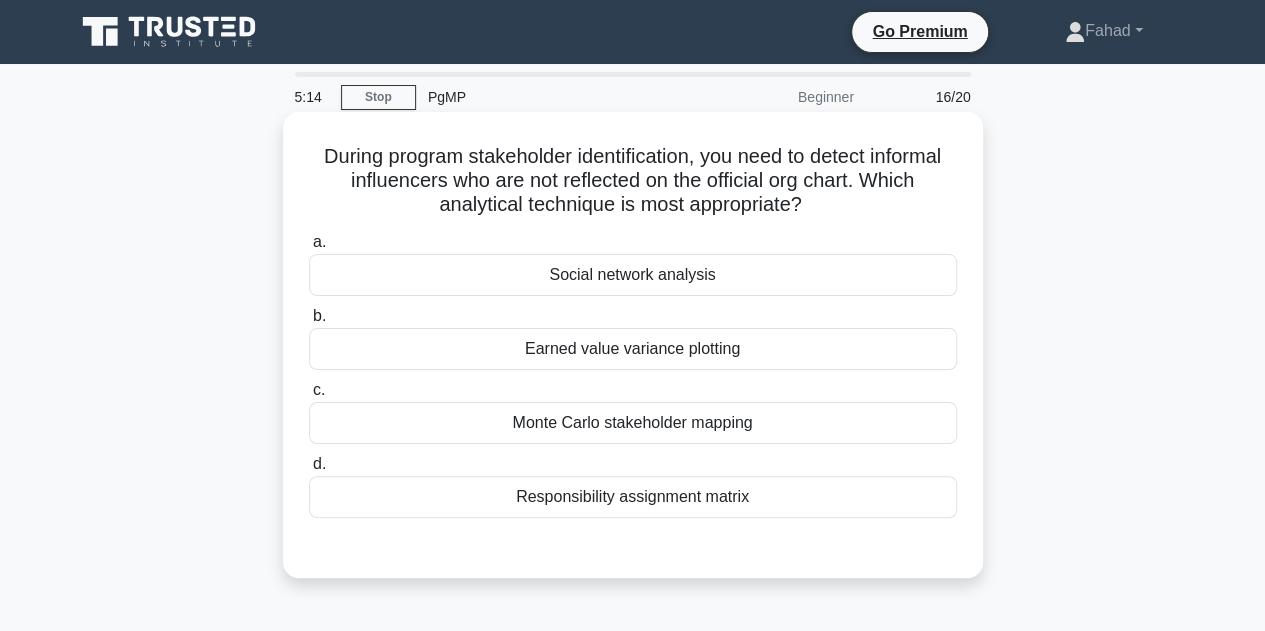 click on "Social network analysis" at bounding box center (633, 275) 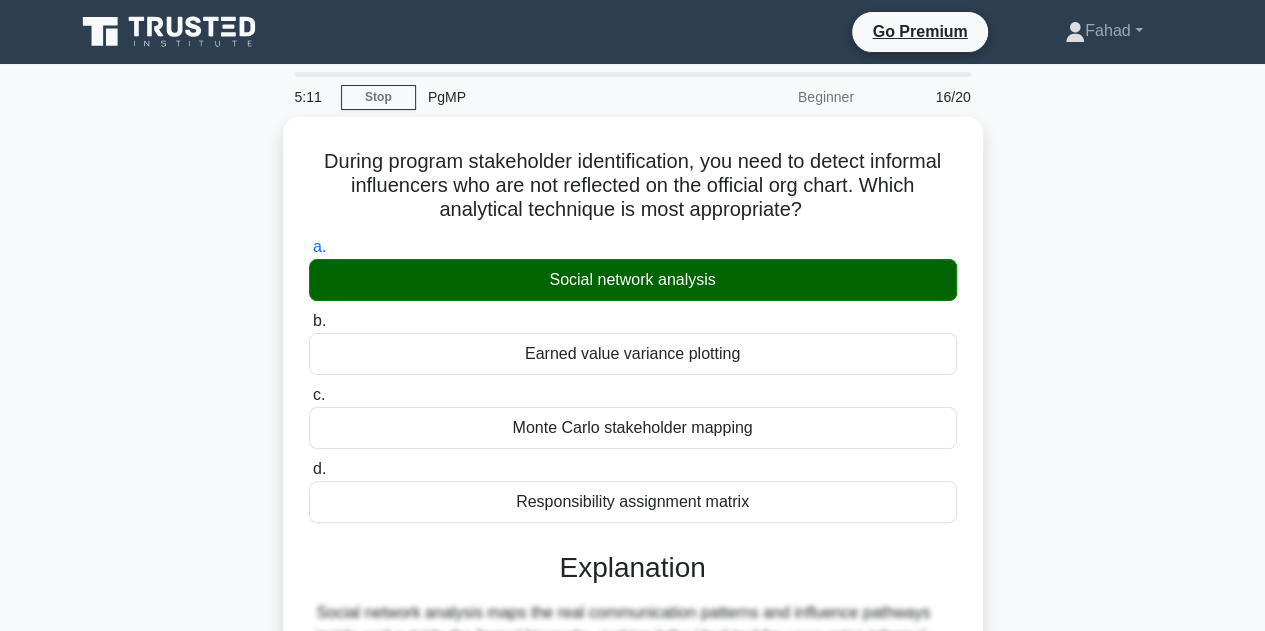 scroll, scrollTop: 449, scrollLeft: 0, axis: vertical 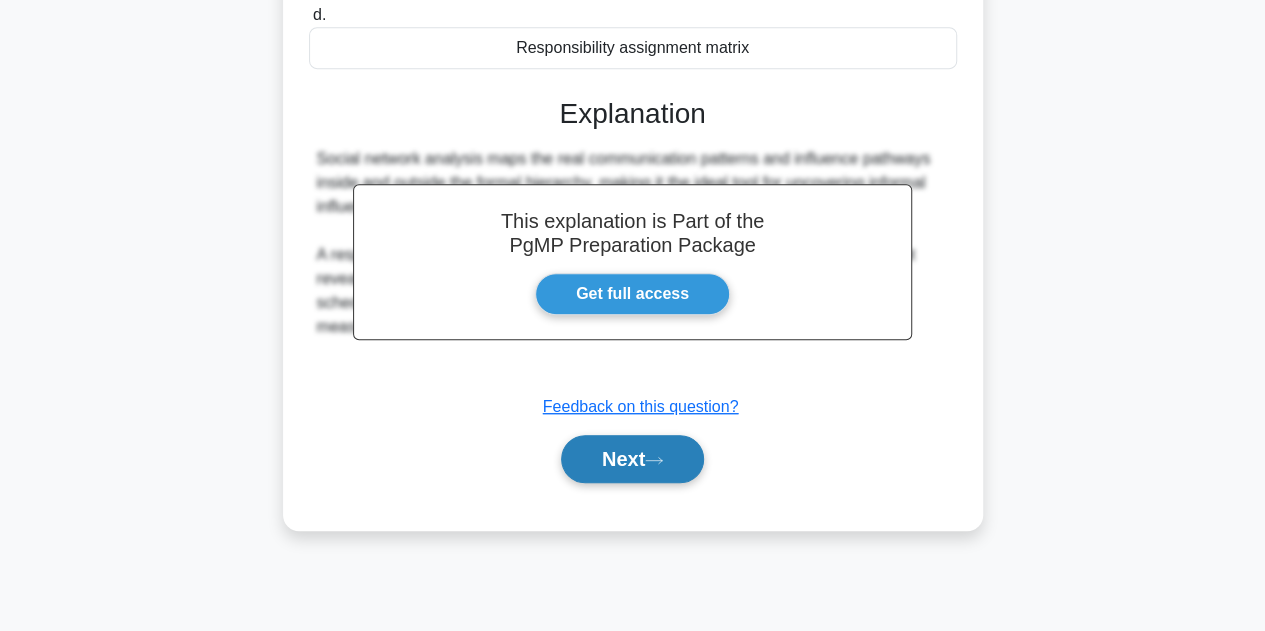 click on "Next" at bounding box center [632, 459] 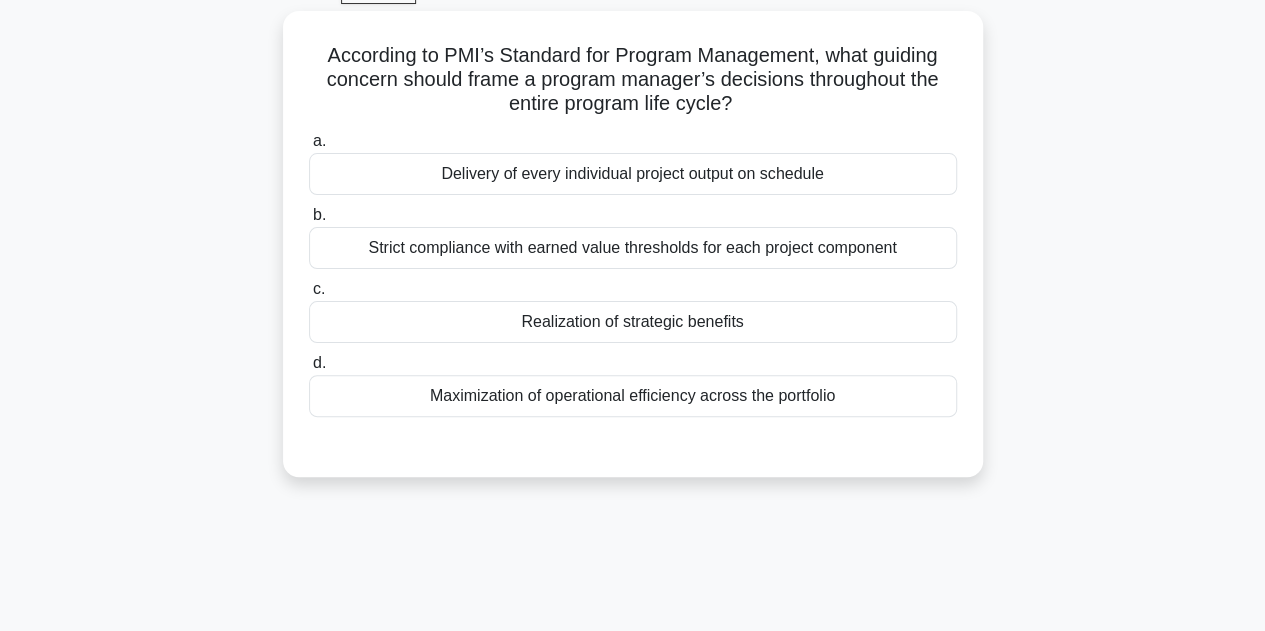 scroll, scrollTop: 89, scrollLeft: 0, axis: vertical 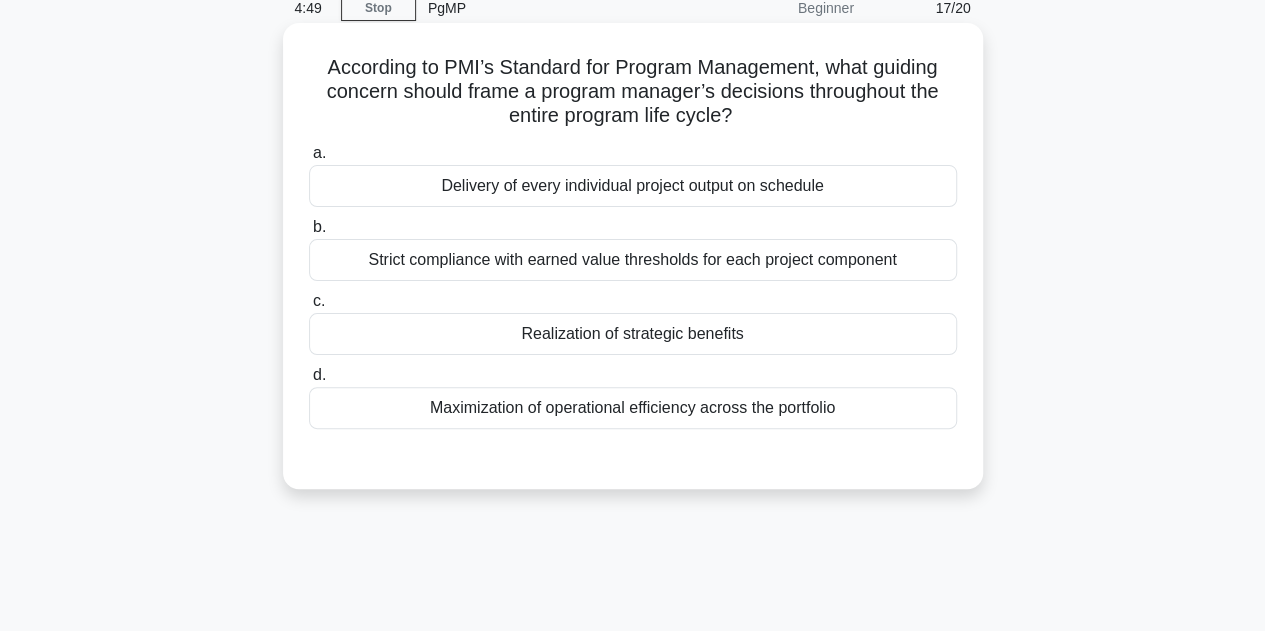 click on "Realization of strategic benefits" at bounding box center (633, 334) 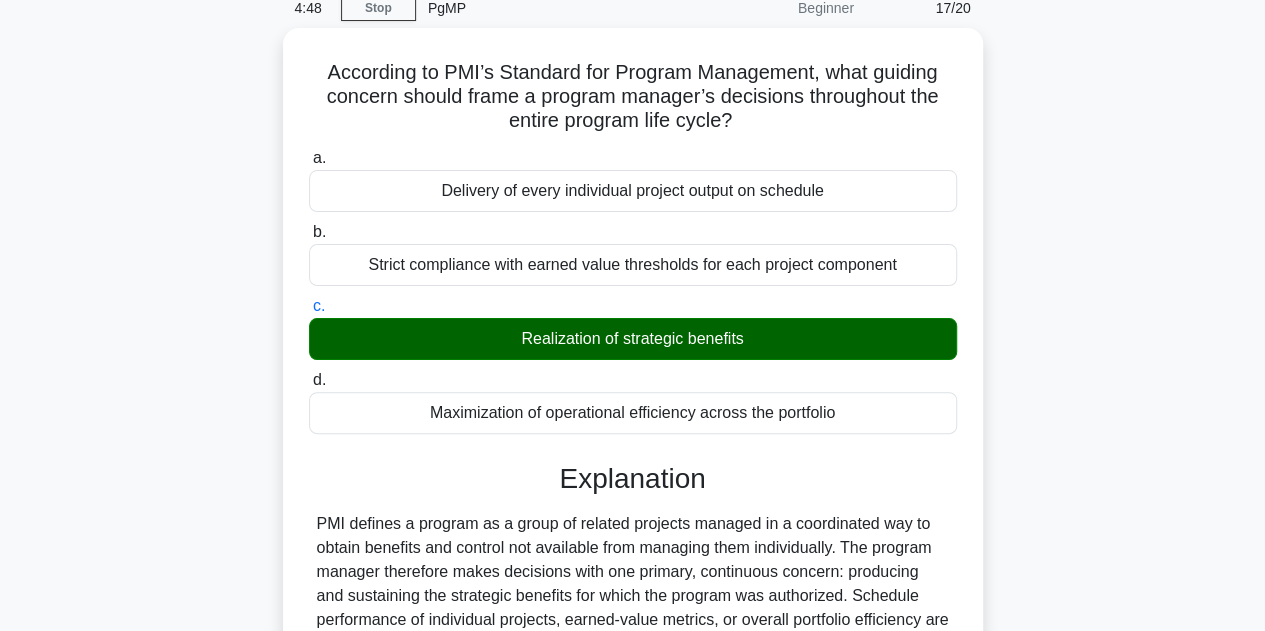 scroll, scrollTop: 449, scrollLeft: 0, axis: vertical 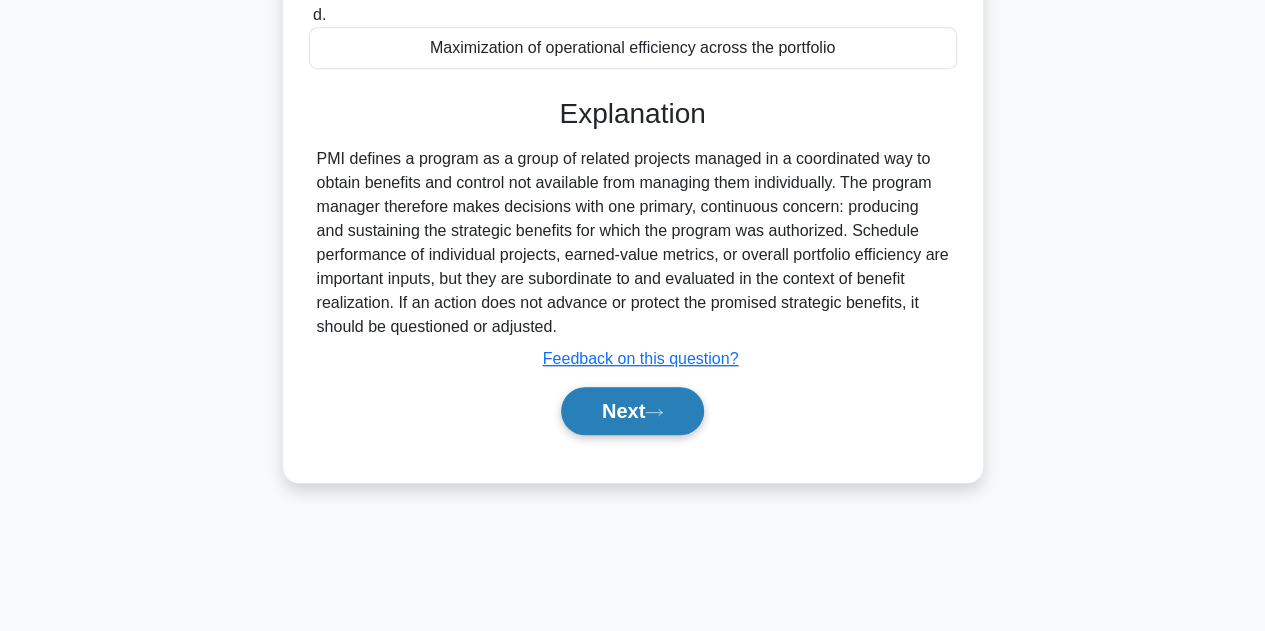 click on "Next" at bounding box center [632, 411] 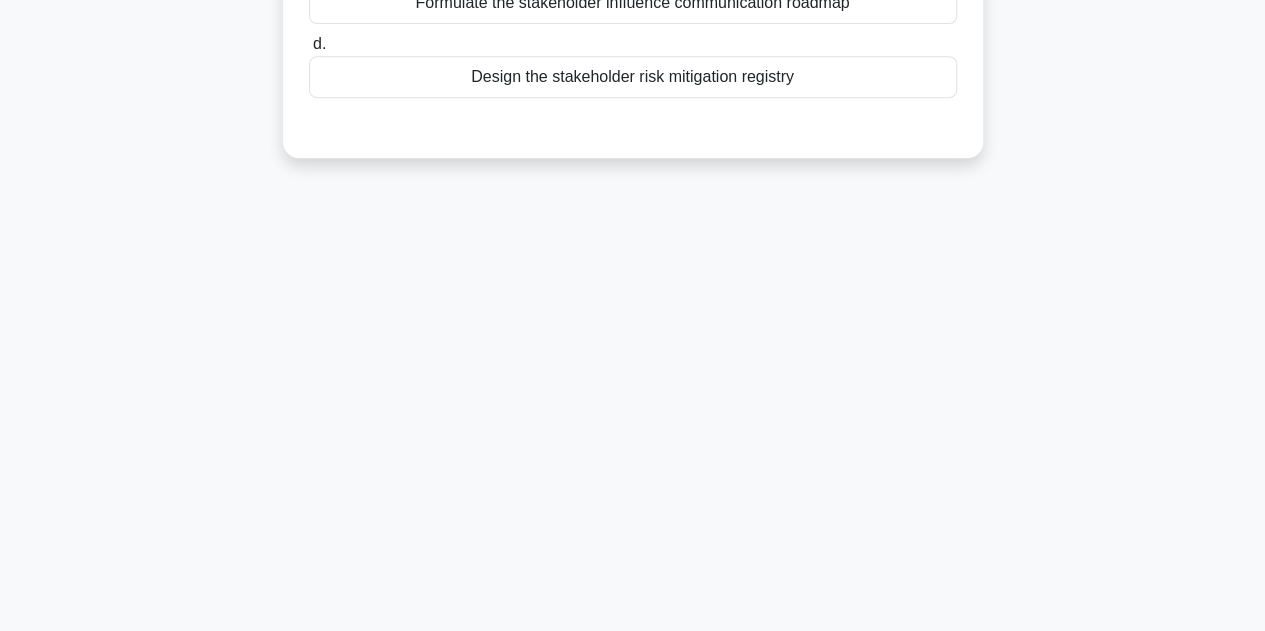 scroll, scrollTop: 0, scrollLeft: 0, axis: both 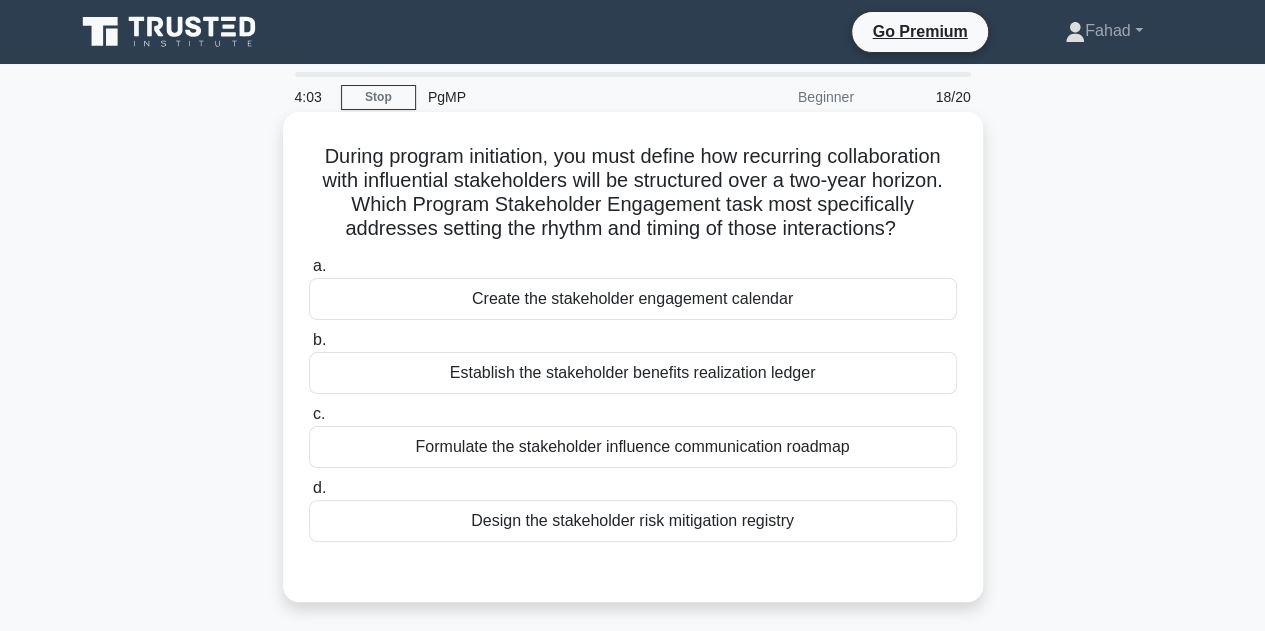 click on "Create the stakeholder engagement calendar" at bounding box center [633, 299] 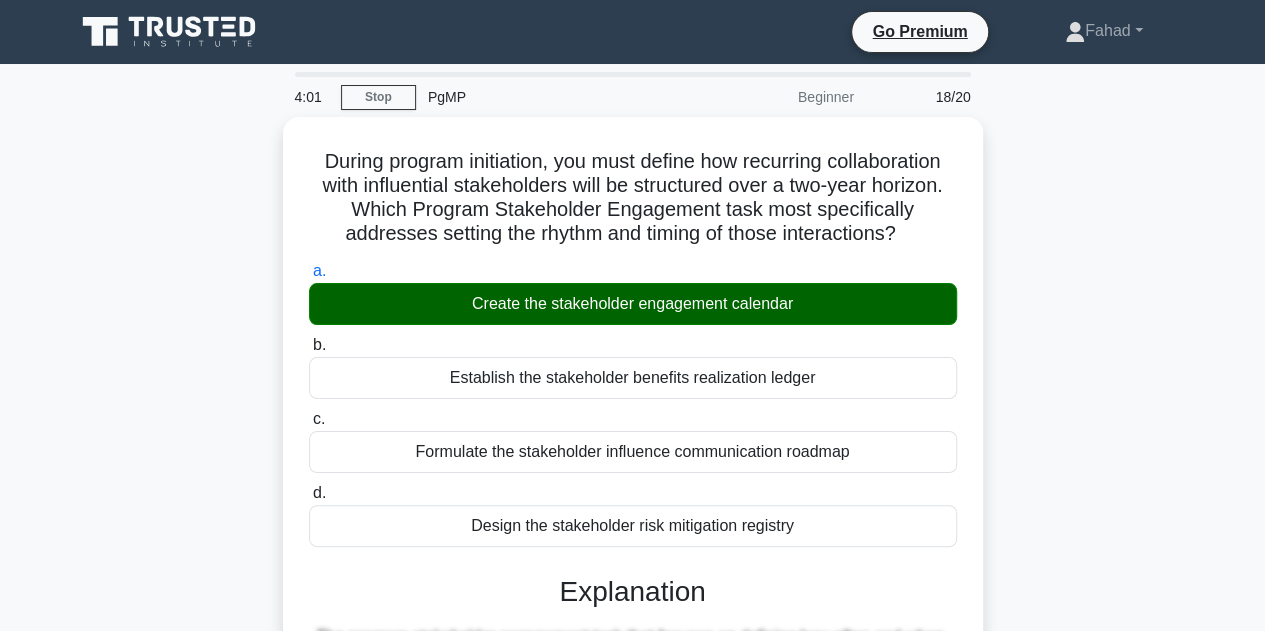 scroll, scrollTop: 503, scrollLeft: 0, axis: vertical 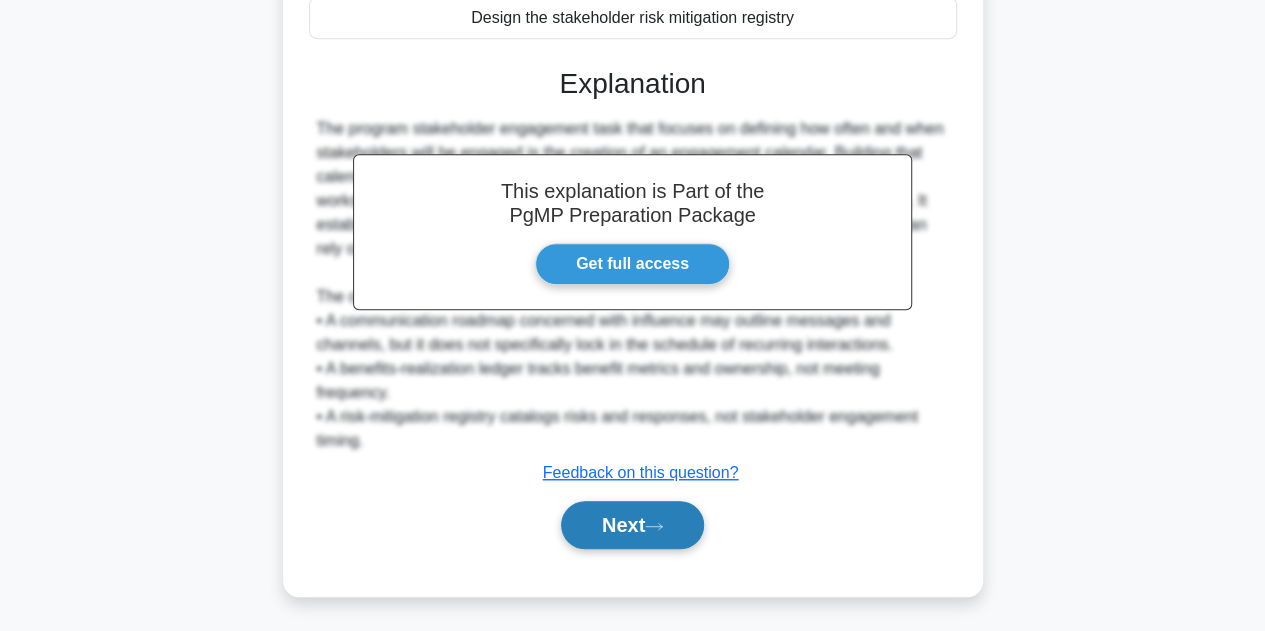 click on "Next" at bounding box center [632, 525] 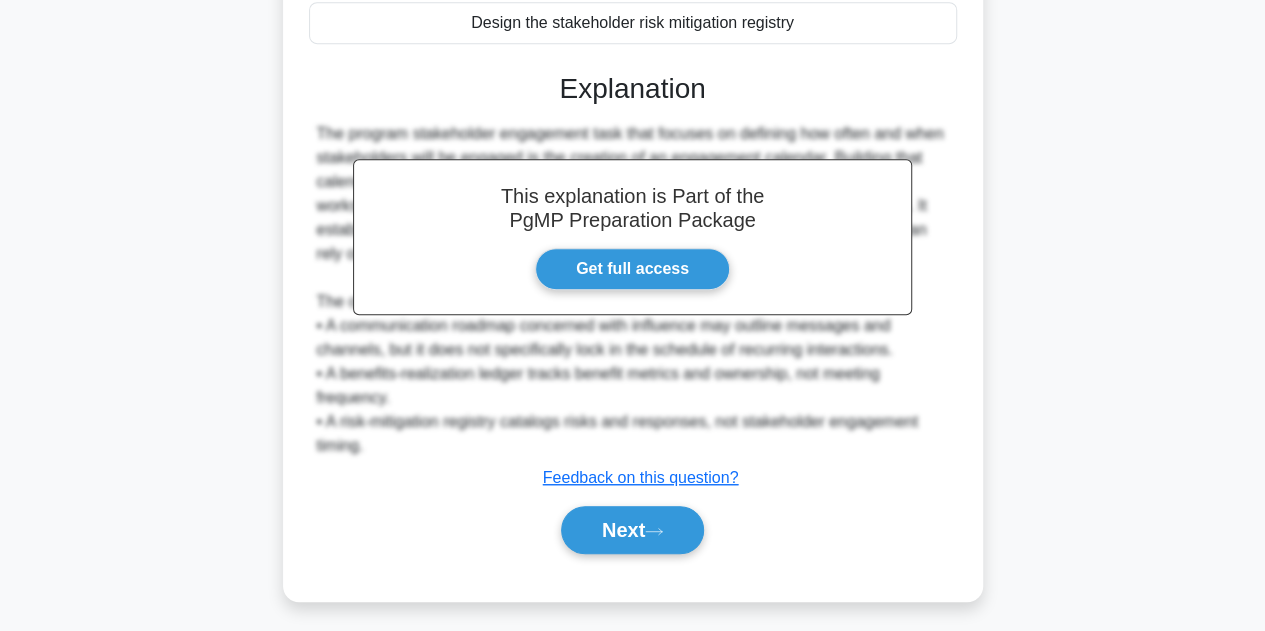 scroll, scrollTop: 0, scrollLeft: 0, axis: both 